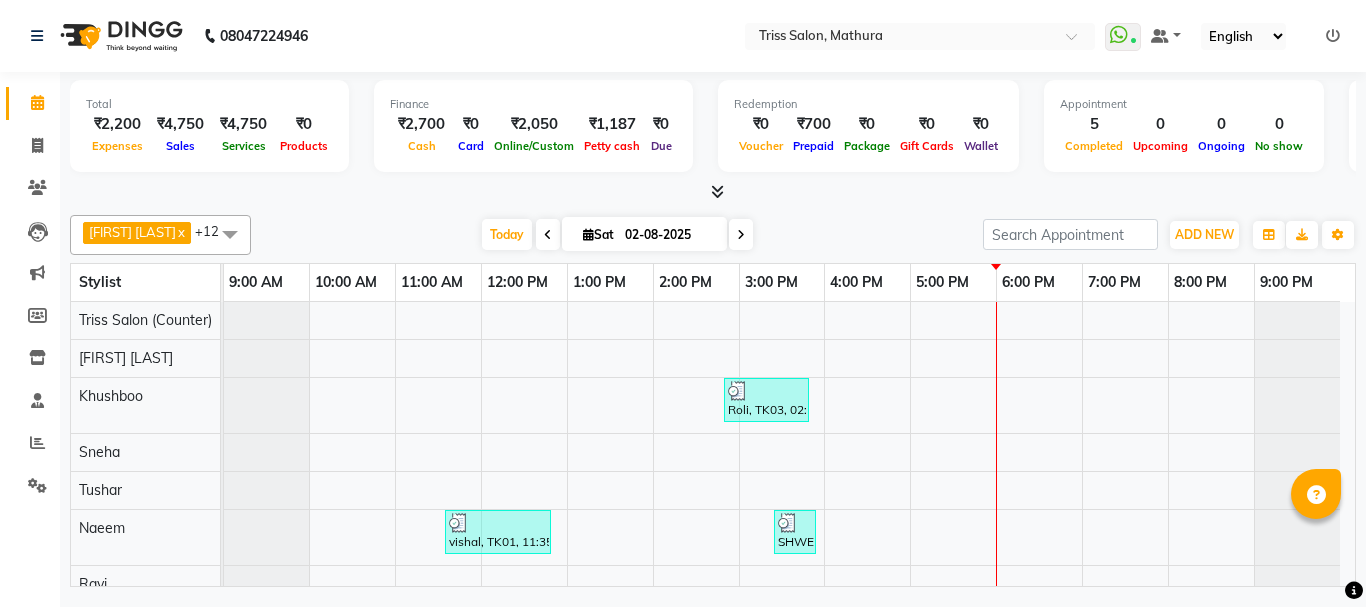 scroll, scrollTop: 0, scrollLeft: 0, axis: both 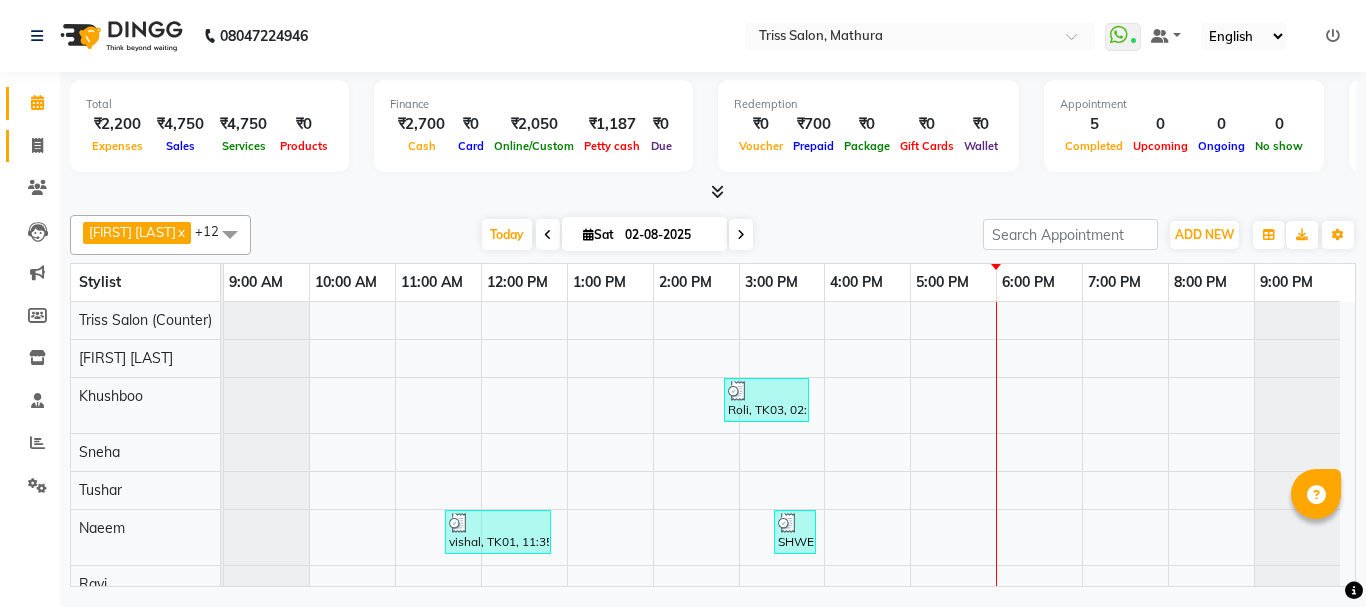 click 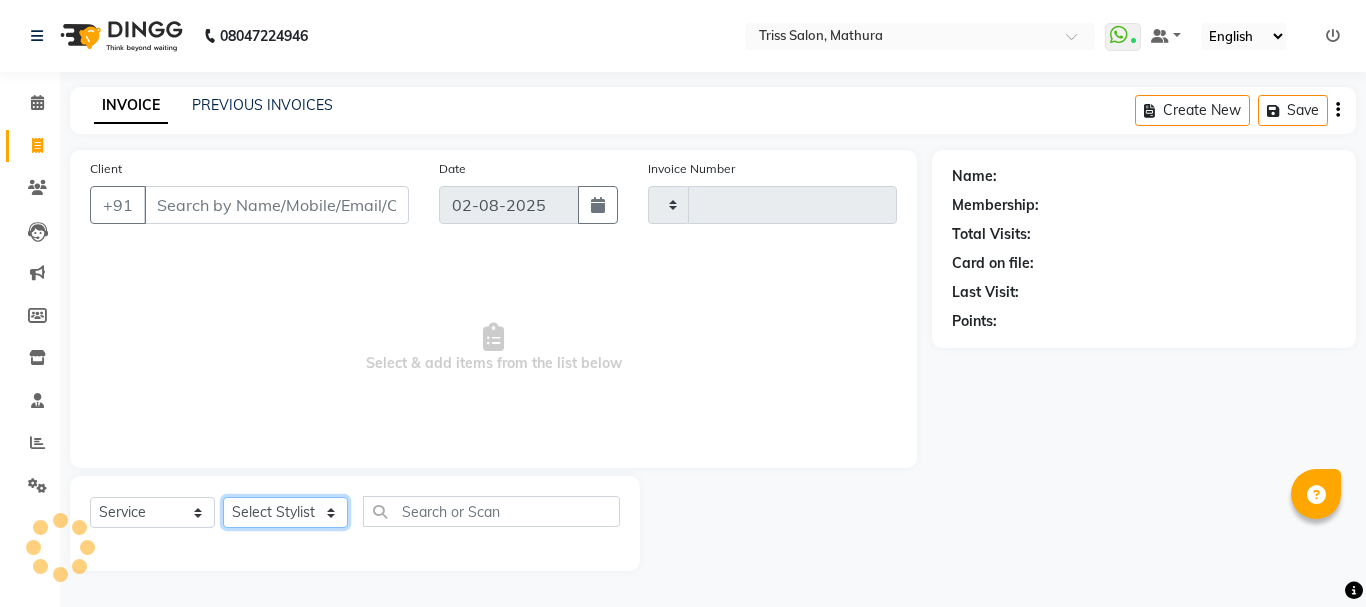 click on "Select Stylist" 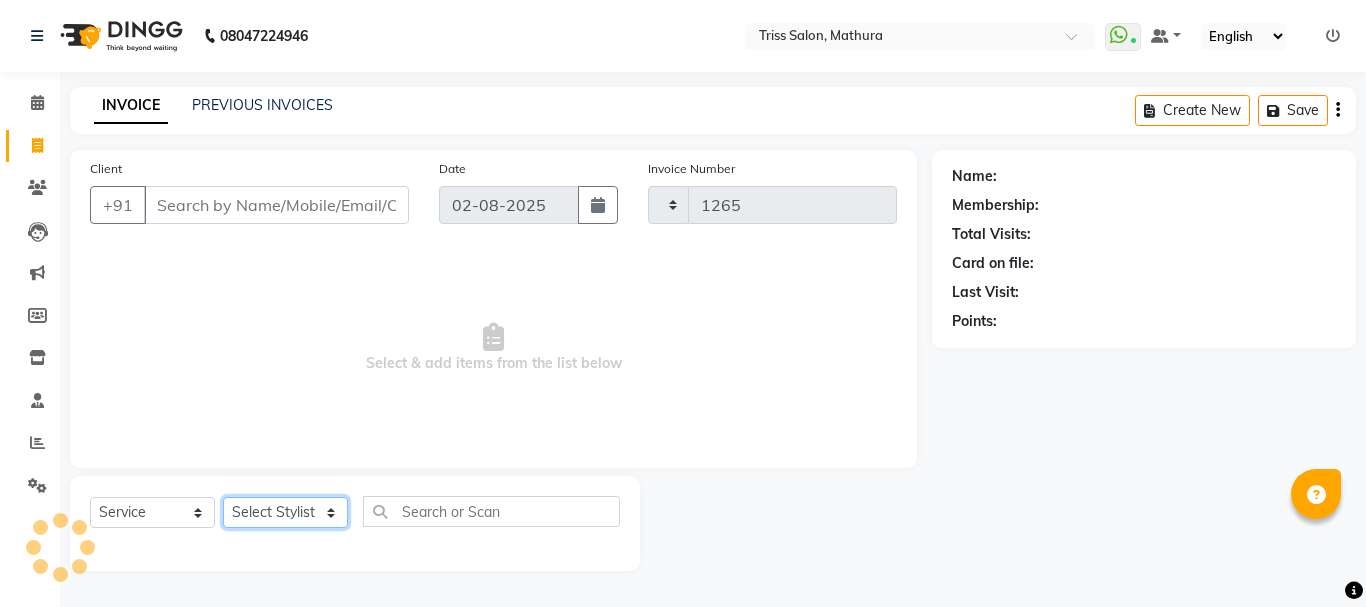 select on "4304" 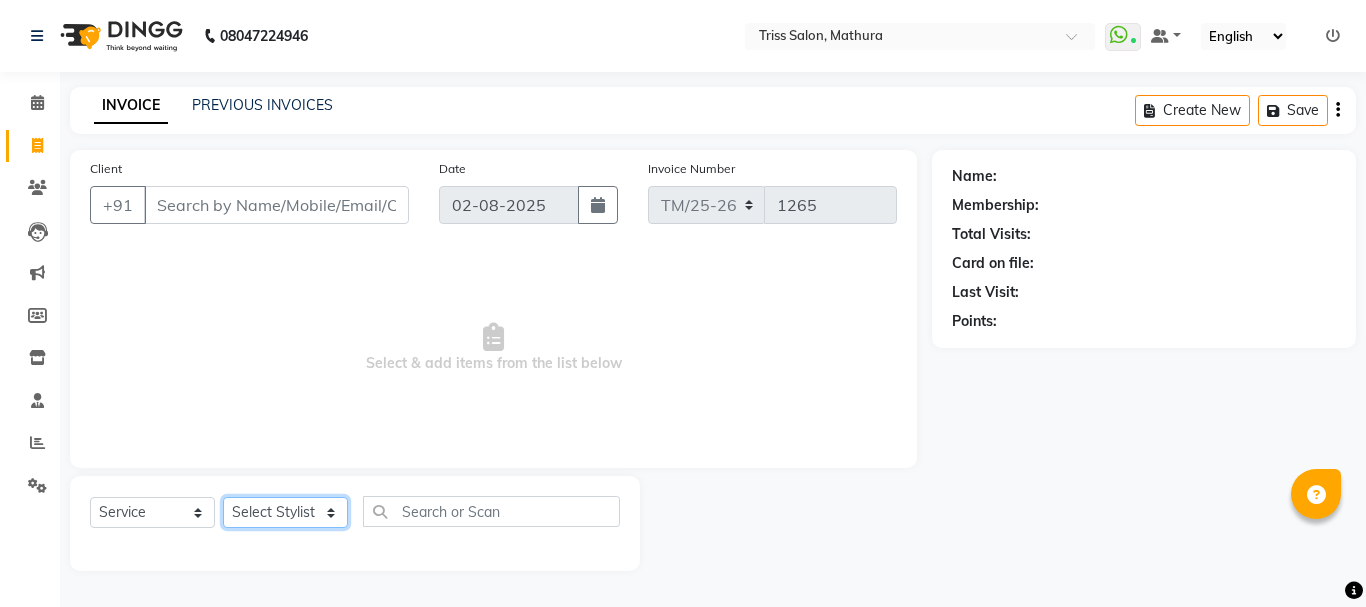 click on "Select Stylist" 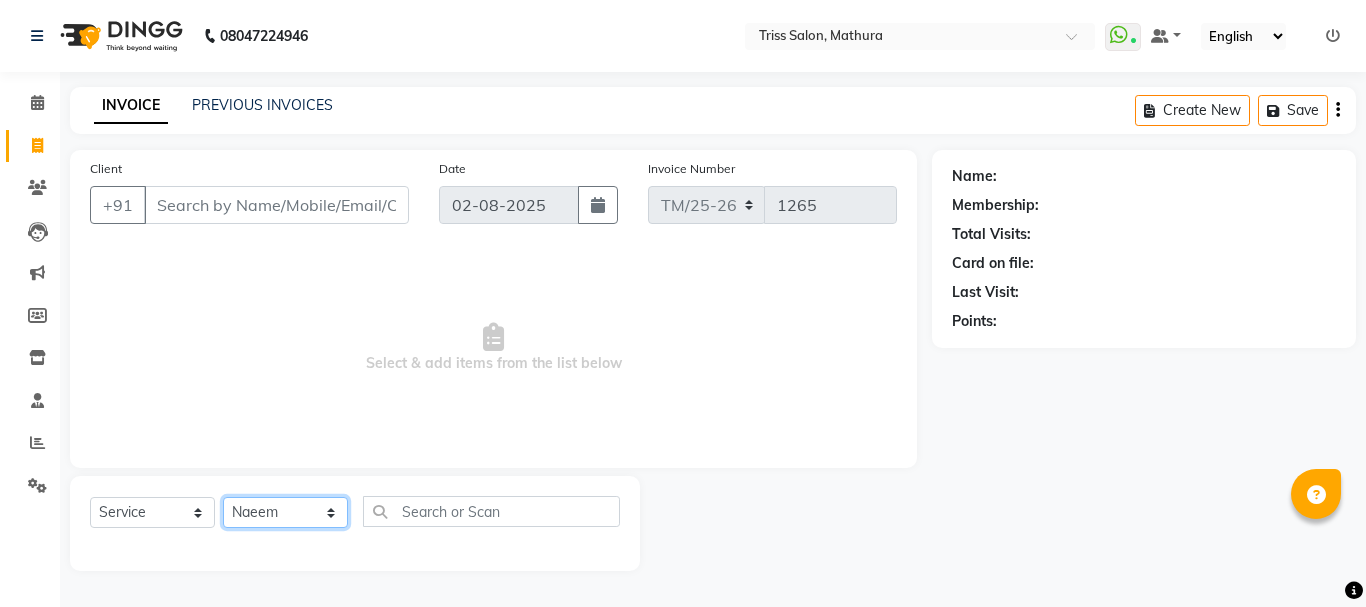 click on "Select Stylist Bhim Ram Brajesh Jeetu Shah Jitendra Jyoti (Pooja) Khushboo Kuldeep Naeem Ravi Sahil Sneha Triss Salon (Counter) Tushar" 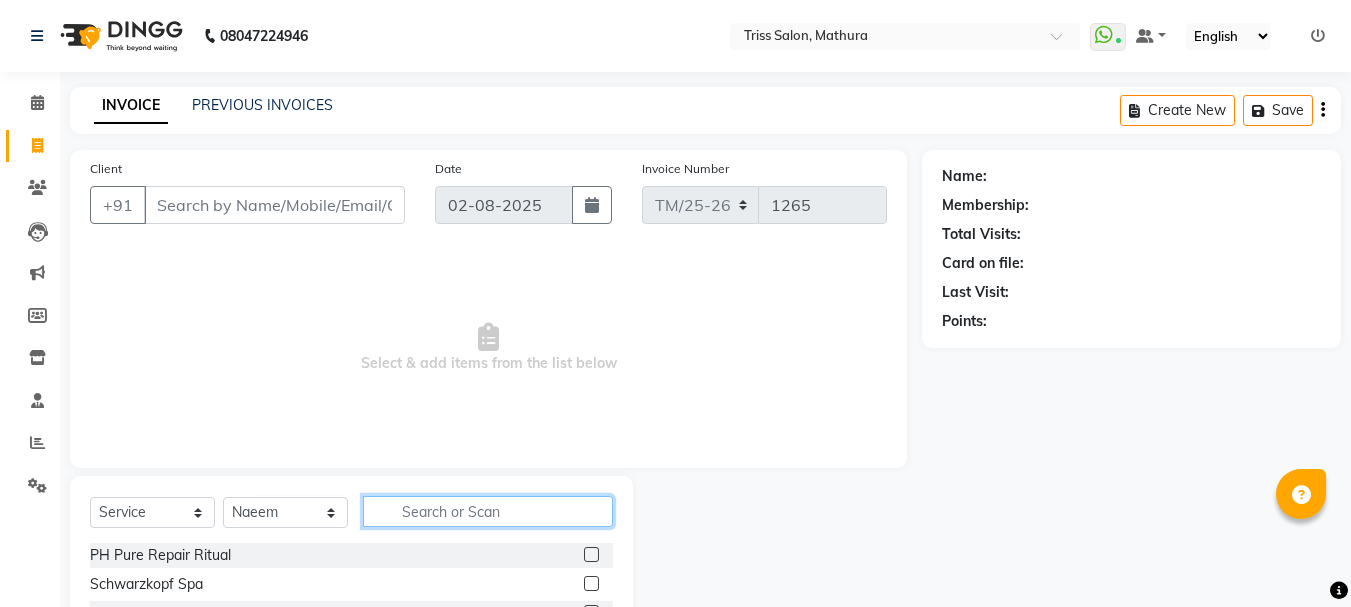 click 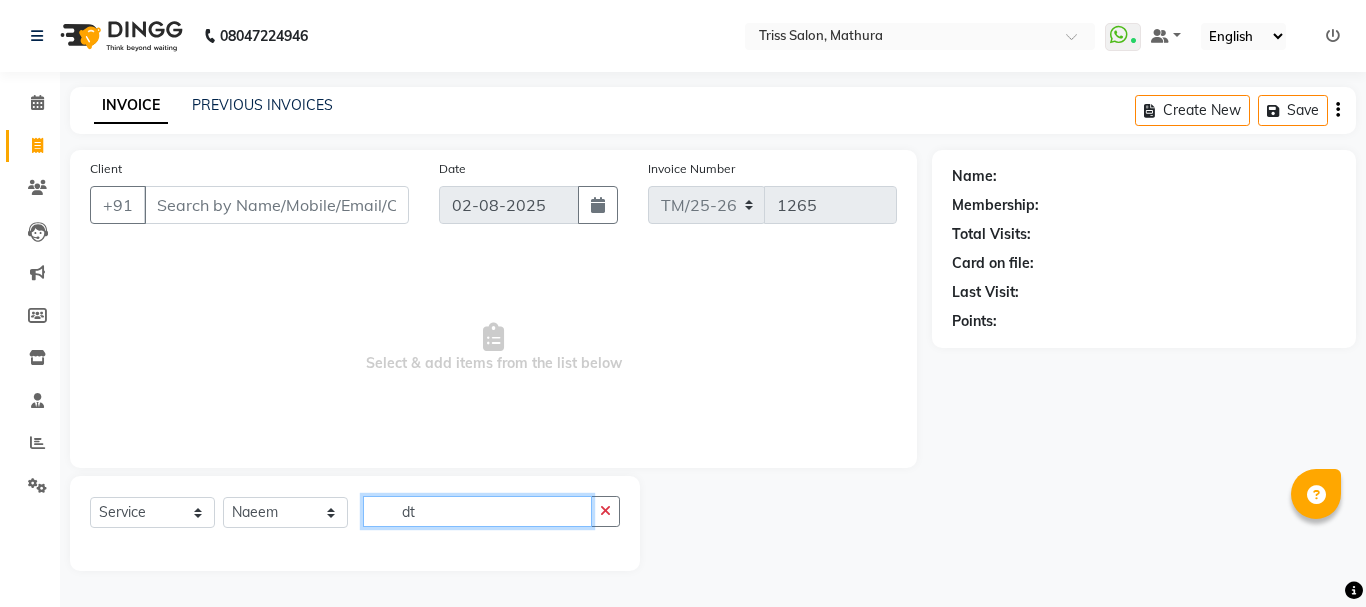 type on "d" 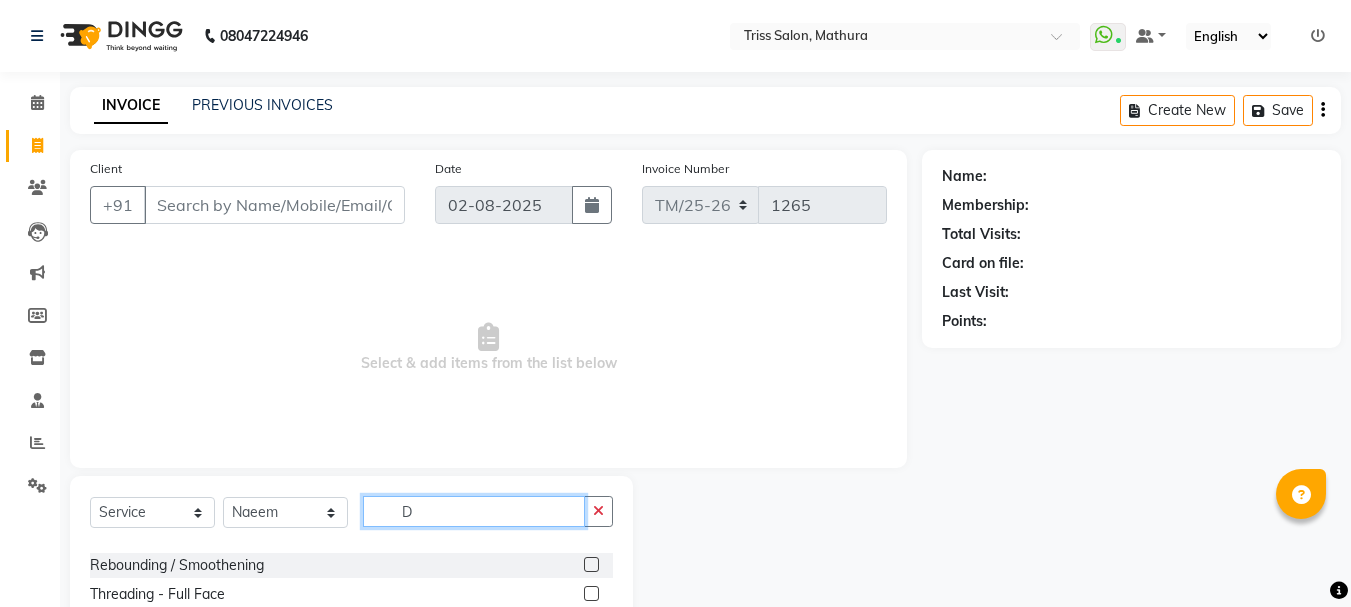 scroll, scrollTop: 163, scrollLeft: 0, axis: vertical 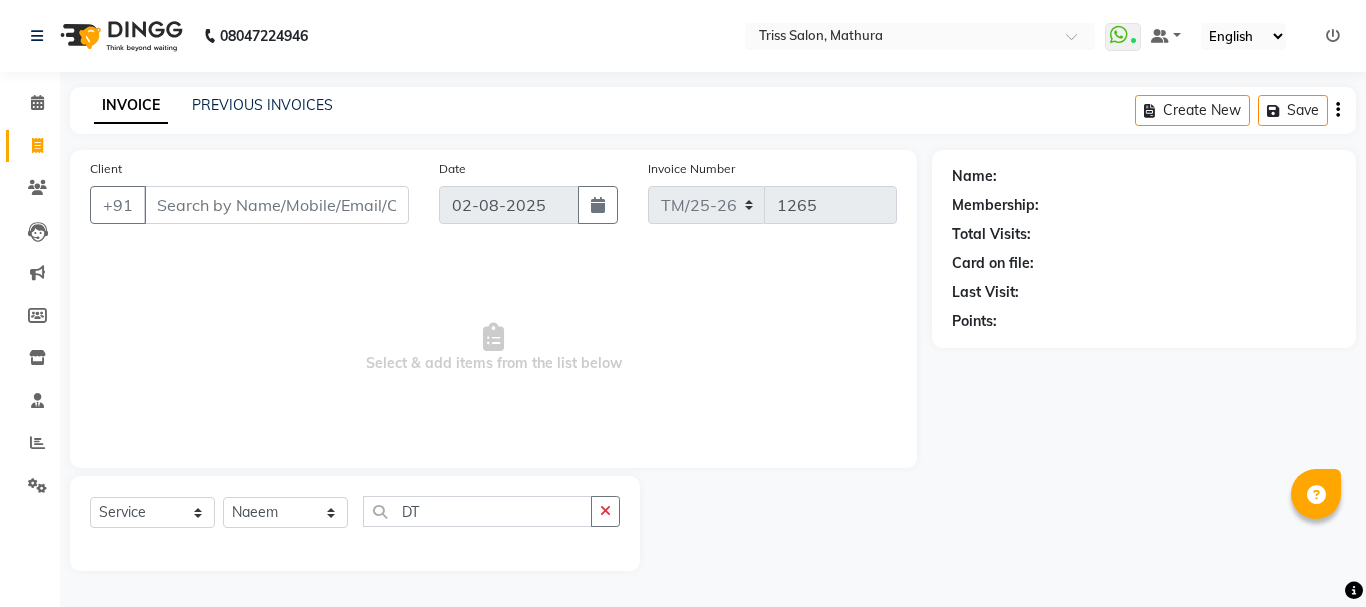 click on "Select & add items from the list below" at bounding box center [493, 348] 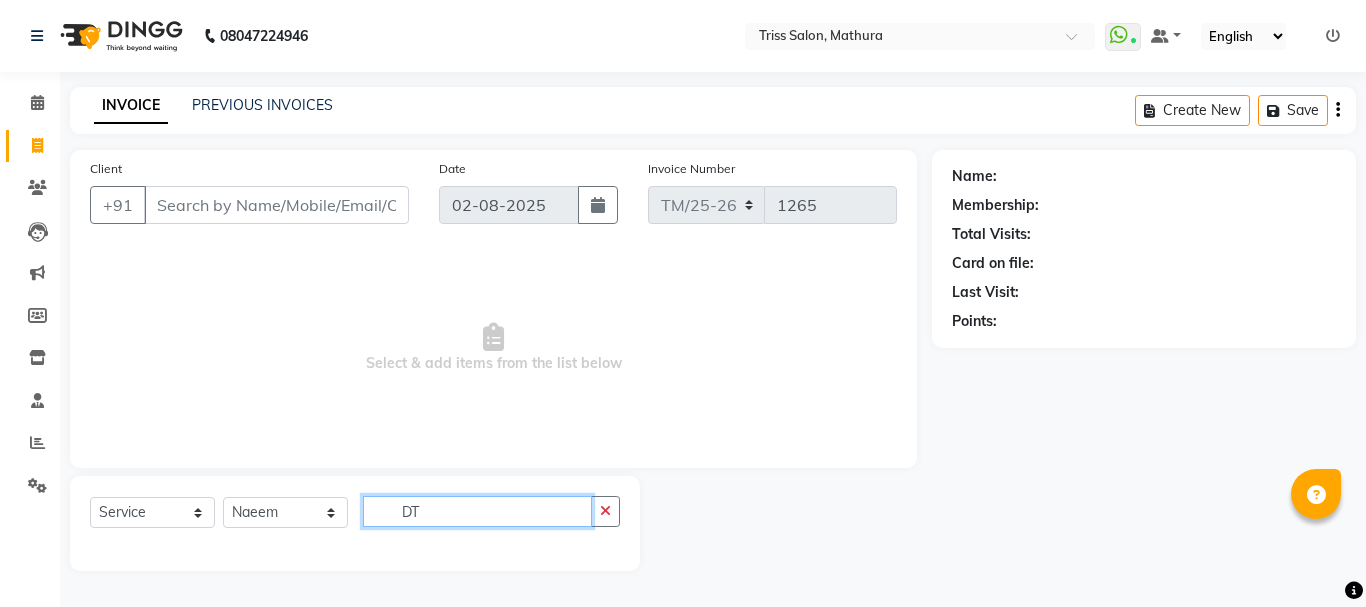 click on "DT" 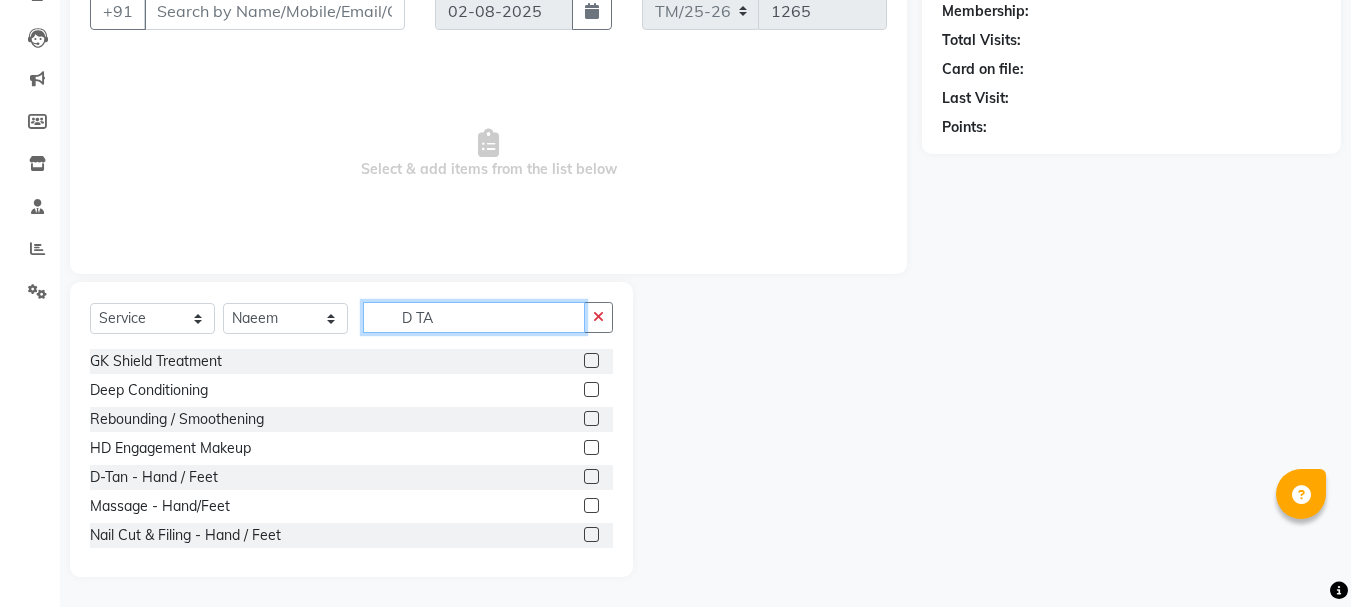 scroll, scrollTop: 52, scrollLeft: 0, axis: vertical 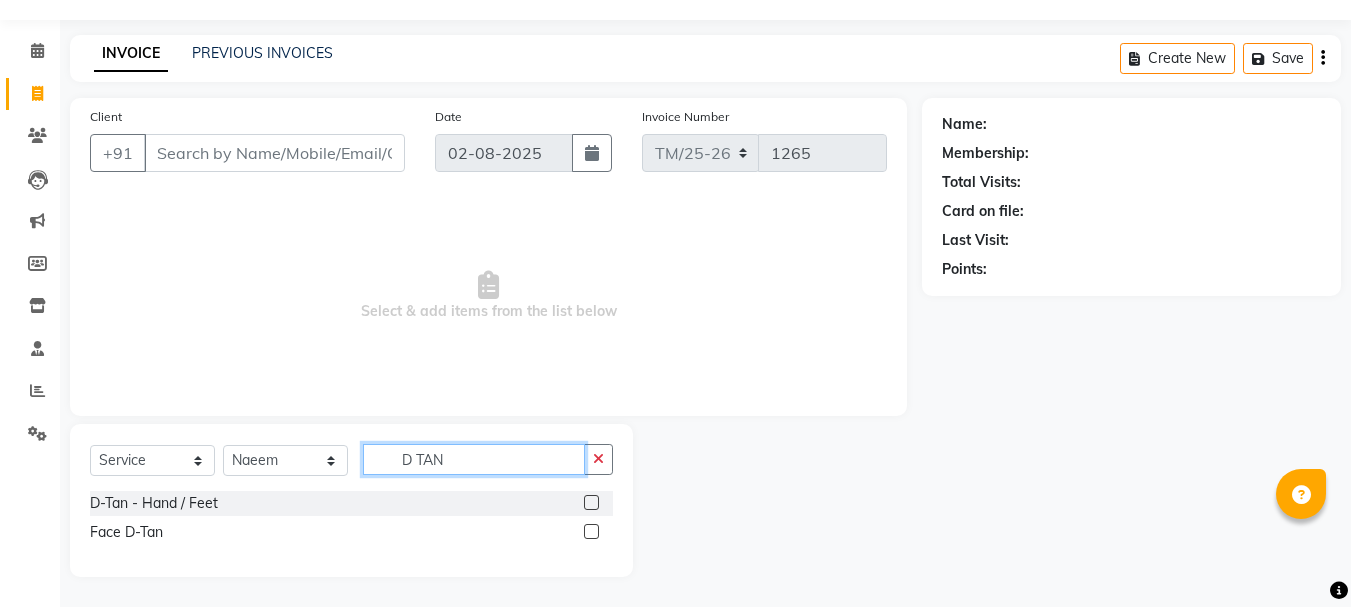 type on "D TAN" 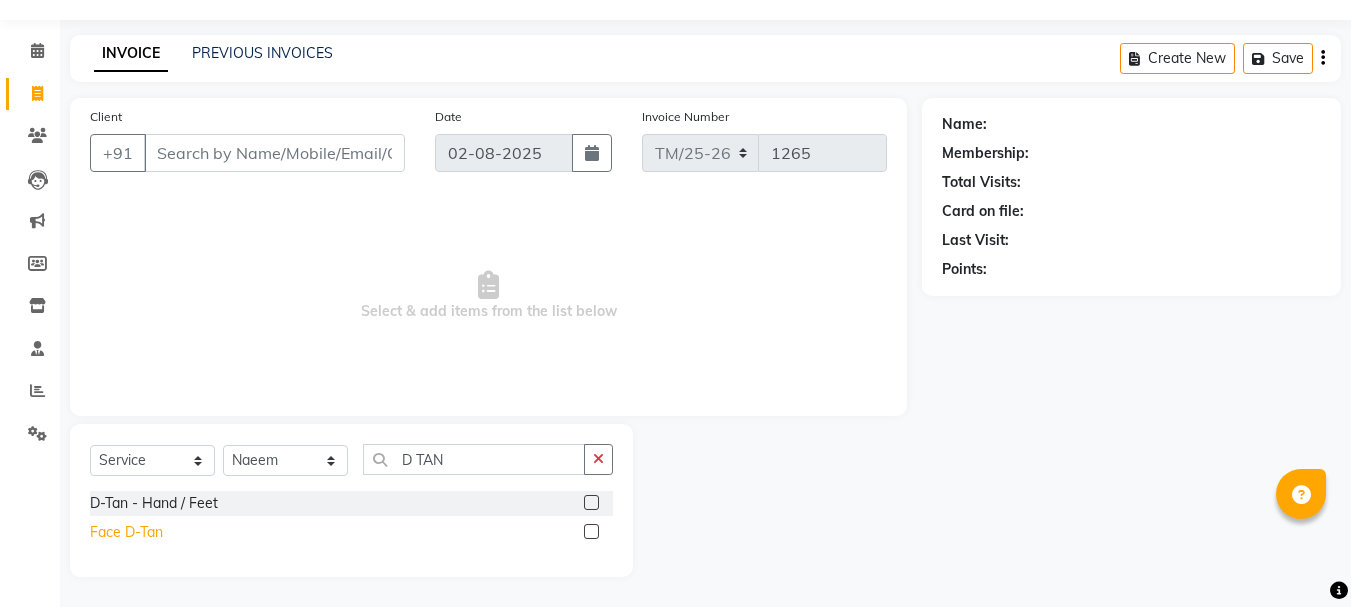 click on "Face D-Tan" 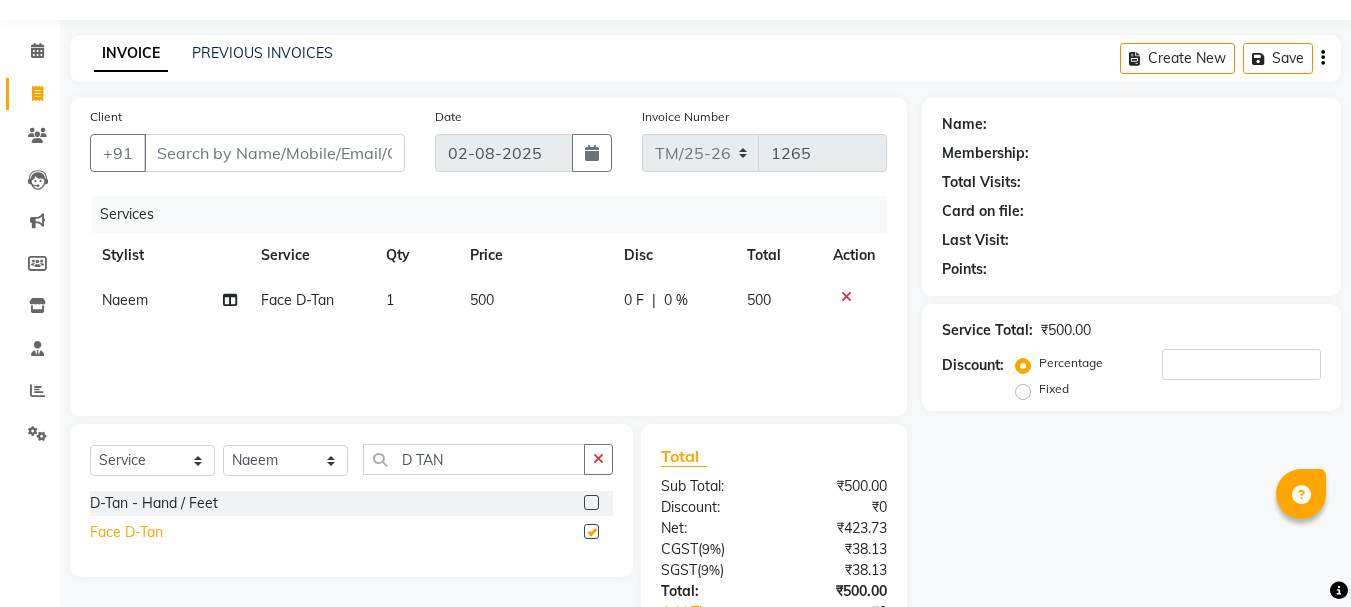 checkbox on "false" 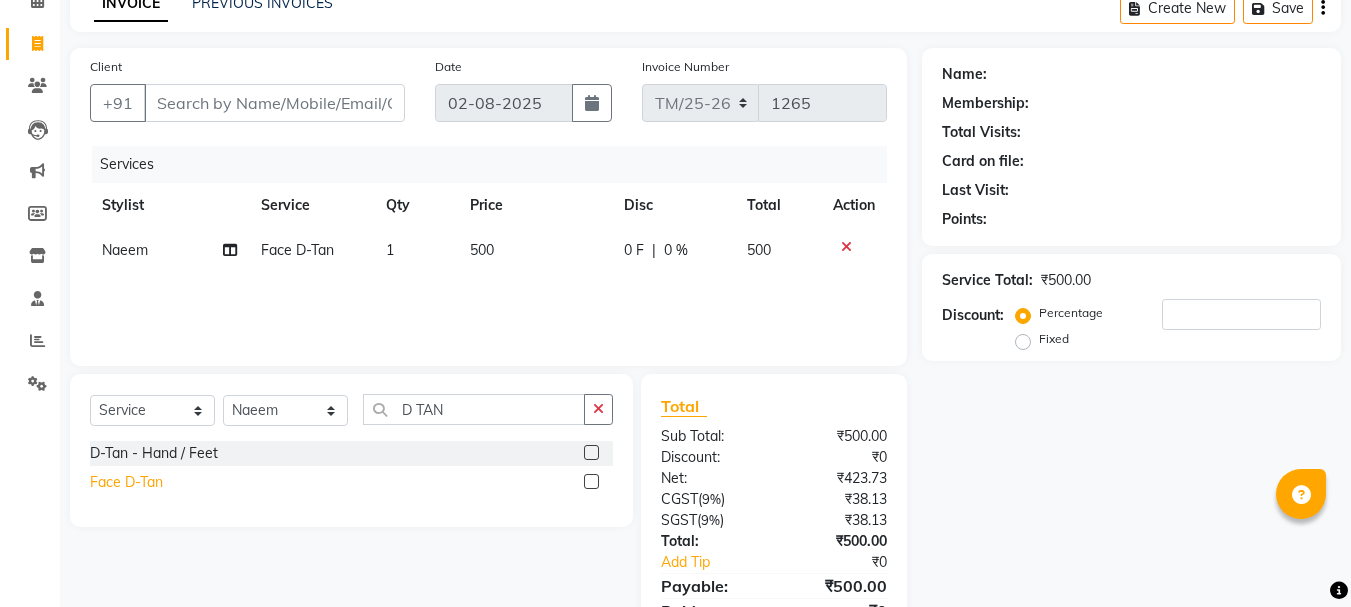scroll, scrollTop: 101, scrollLeft: 0, axis: vertical 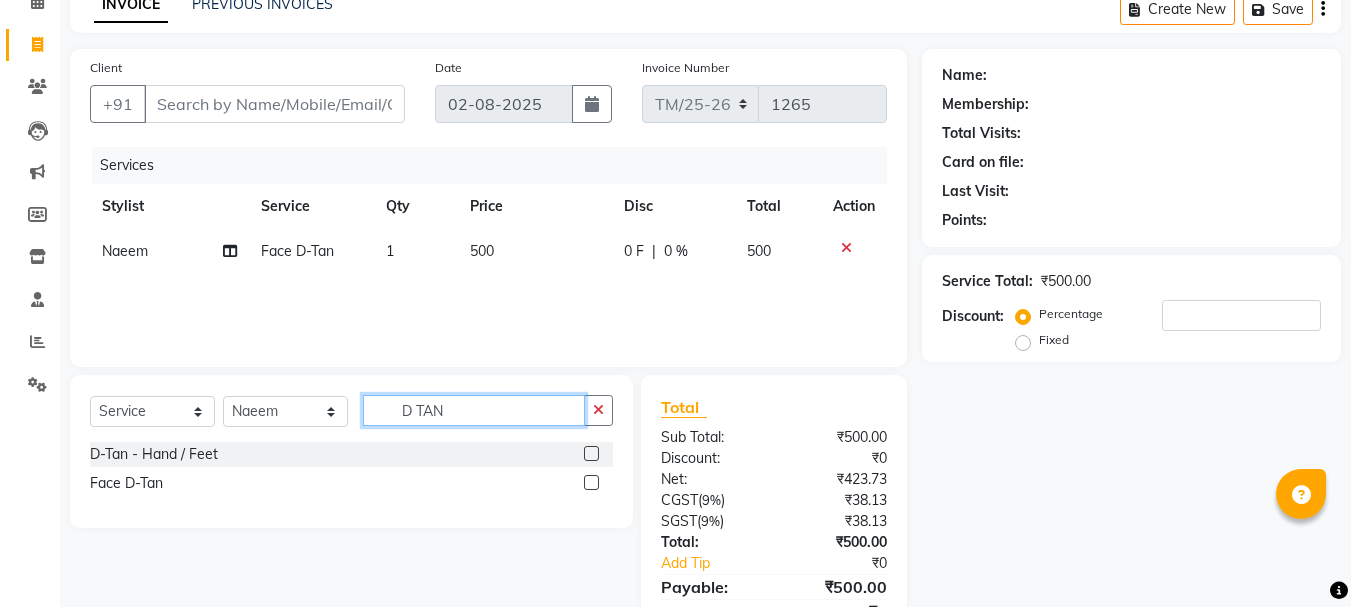 click on "D TAN" 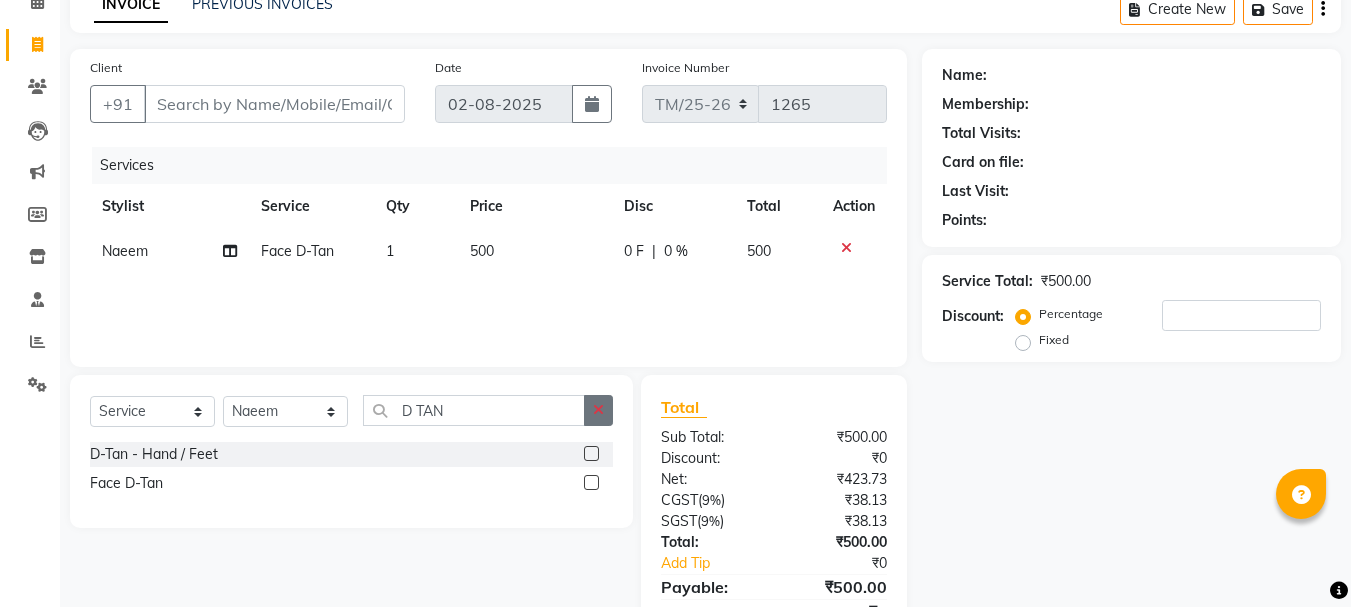 click 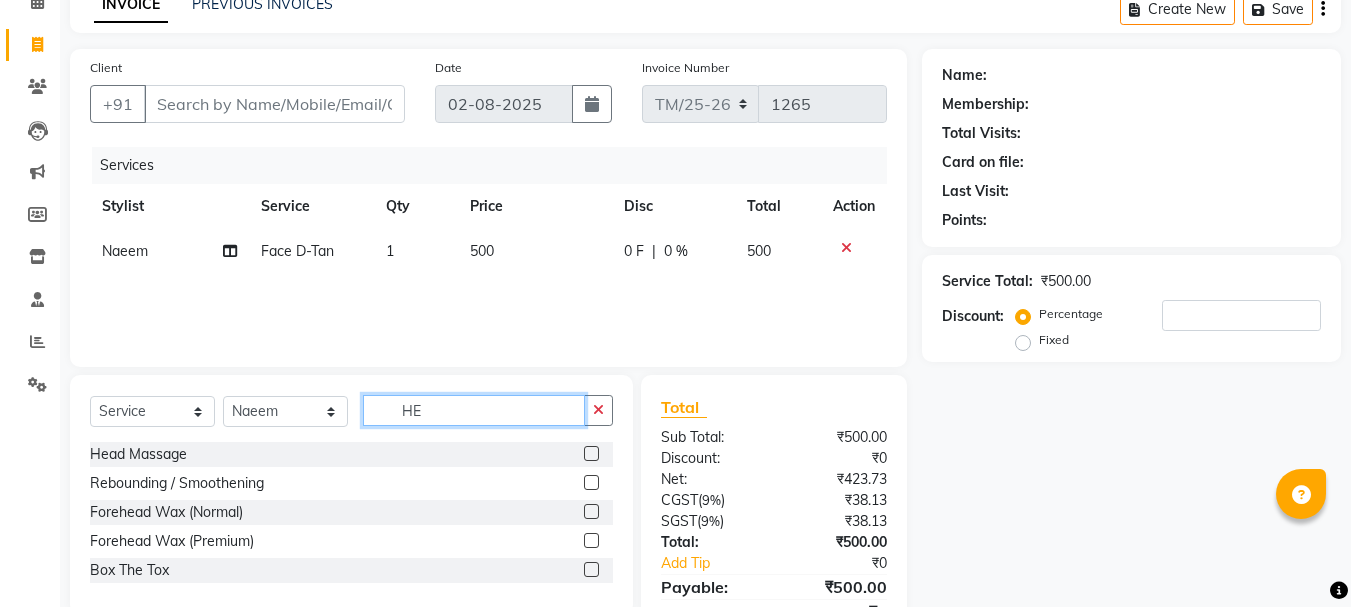 type on "HE" 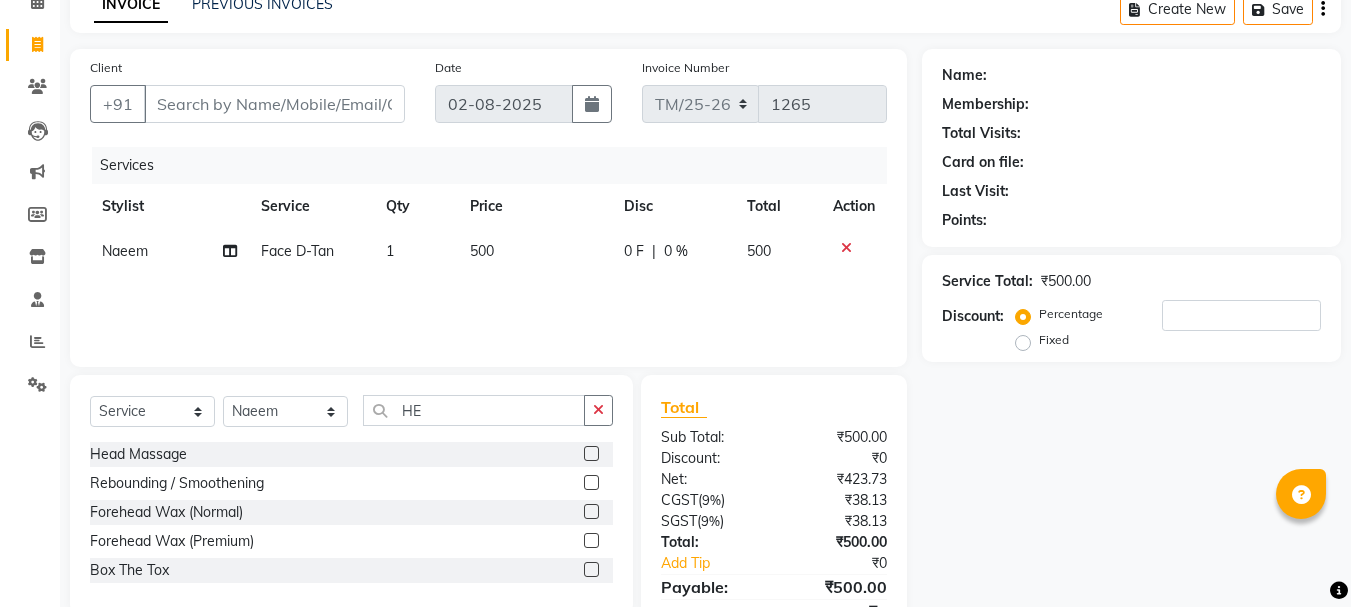 click on "Head Massage" 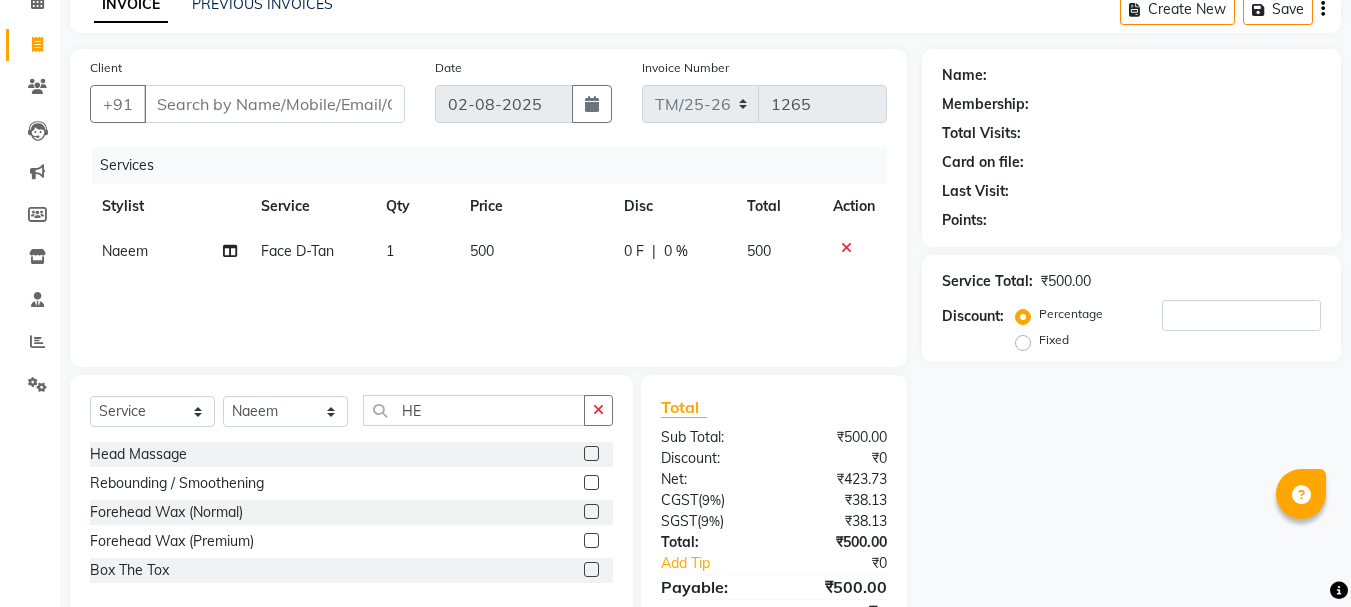 click 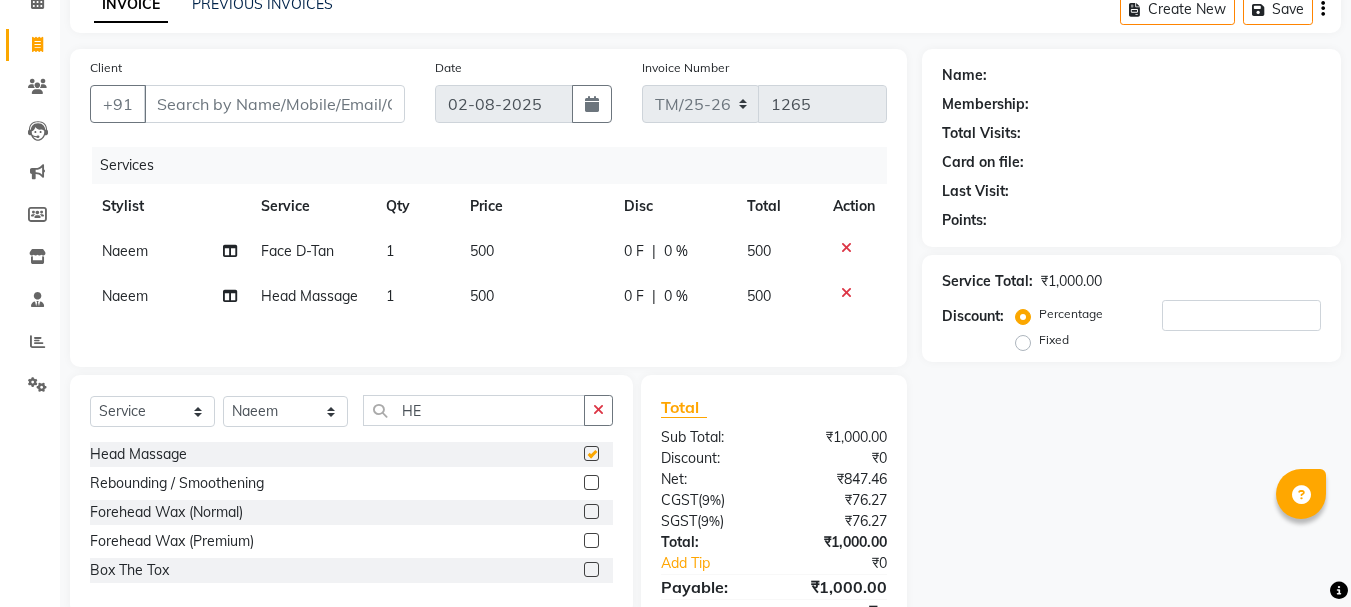 checkbox on "false" 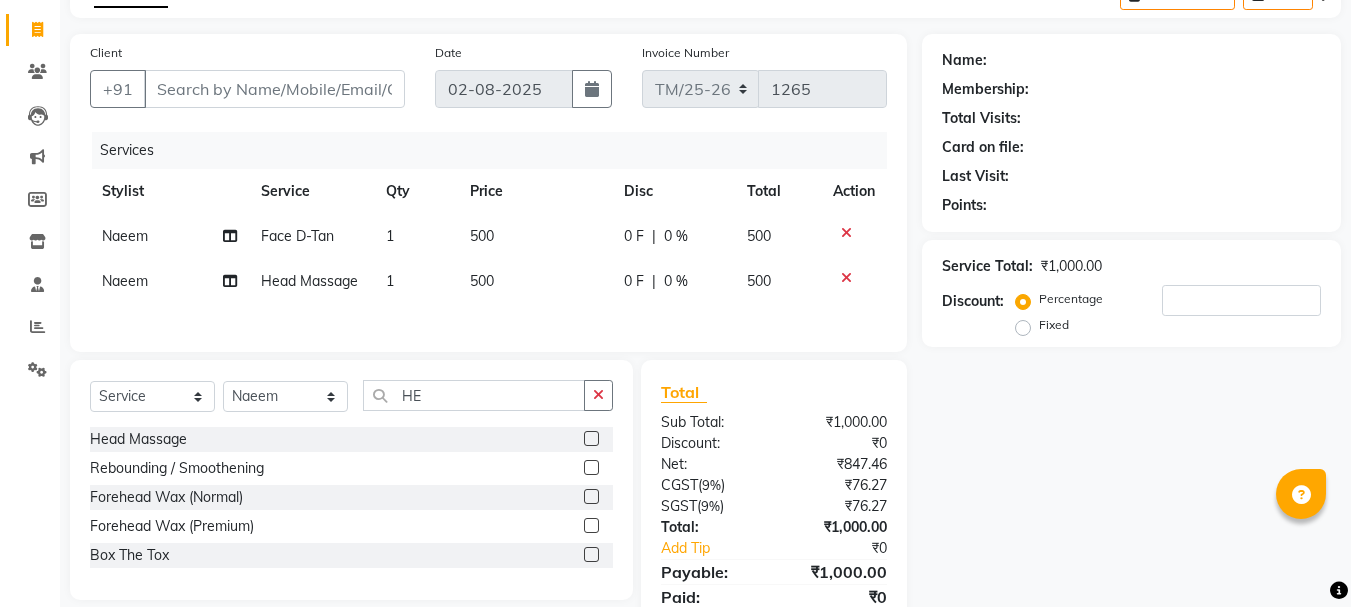 scroll, scrollTop: 162, scrollLeft: 0, axis: vertical 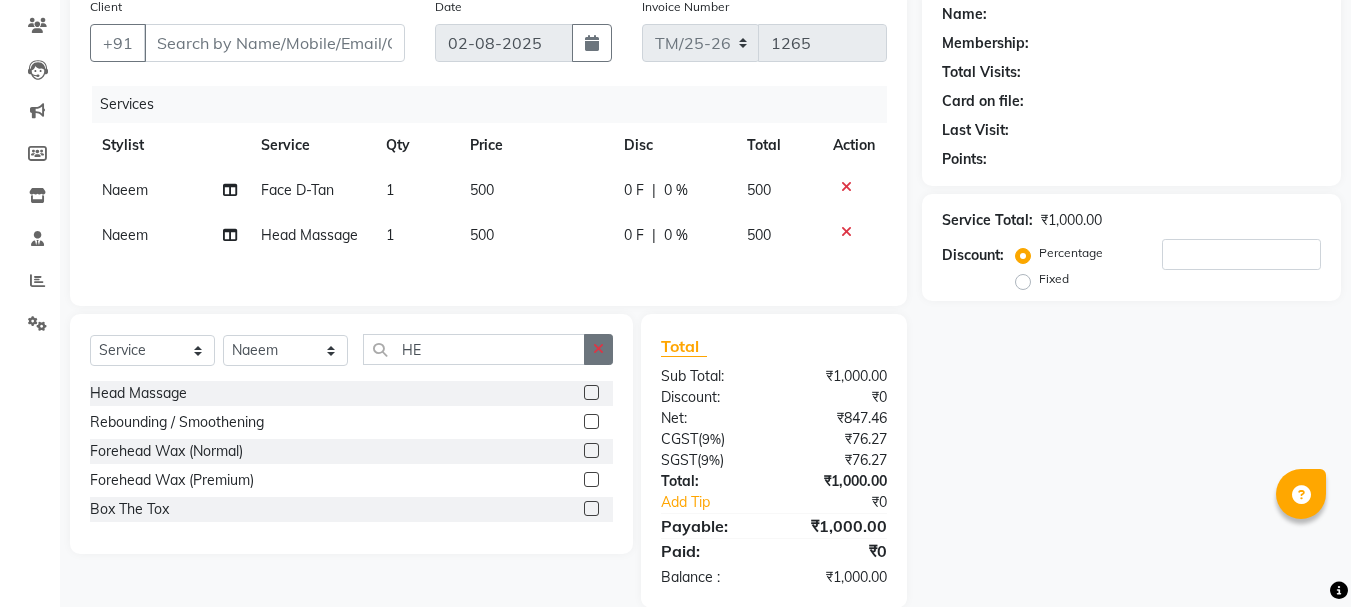 click 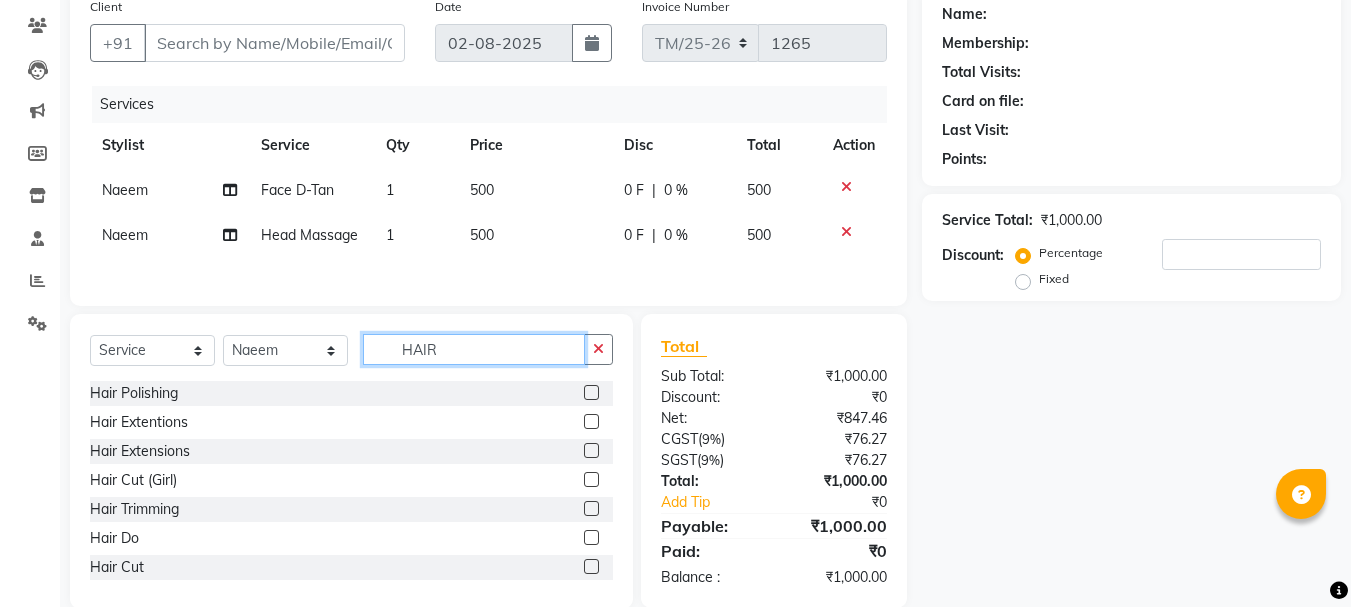 type on "HAIR" 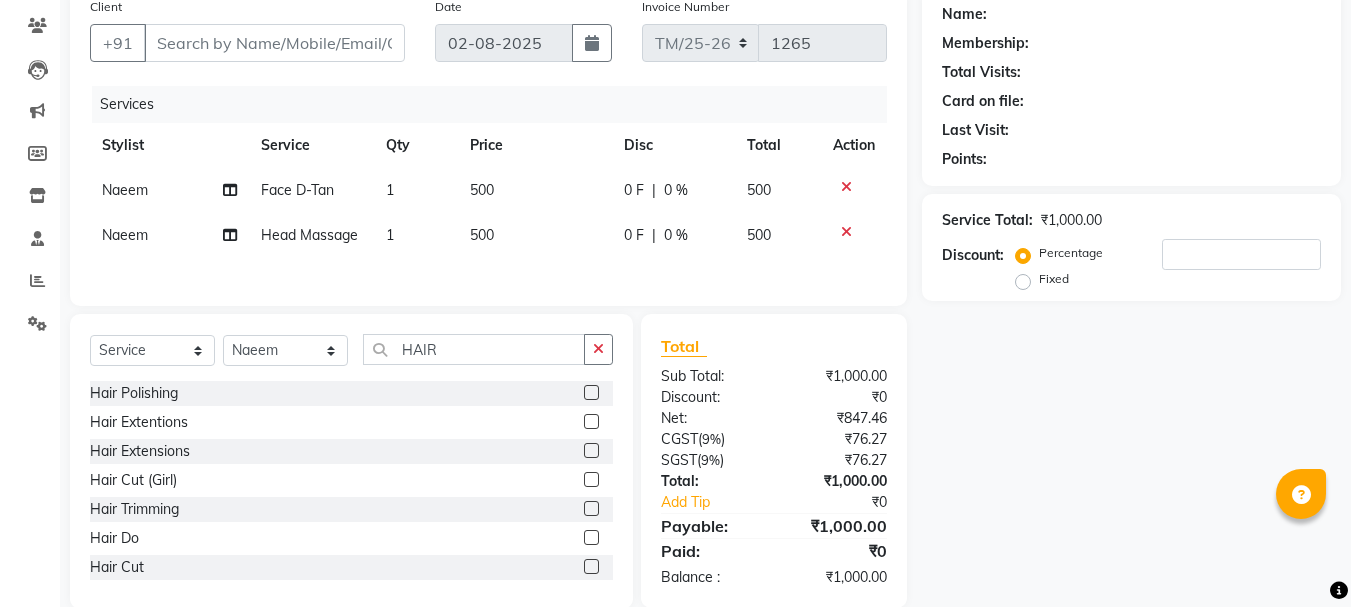 click 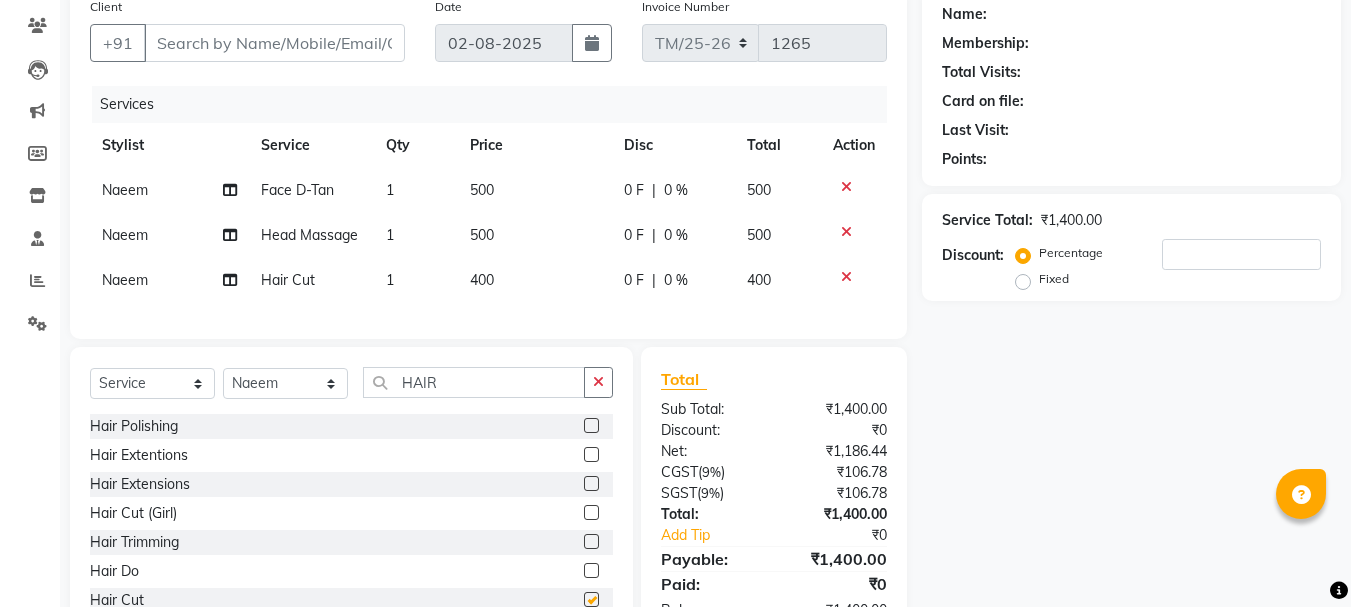 checkbox on "false" 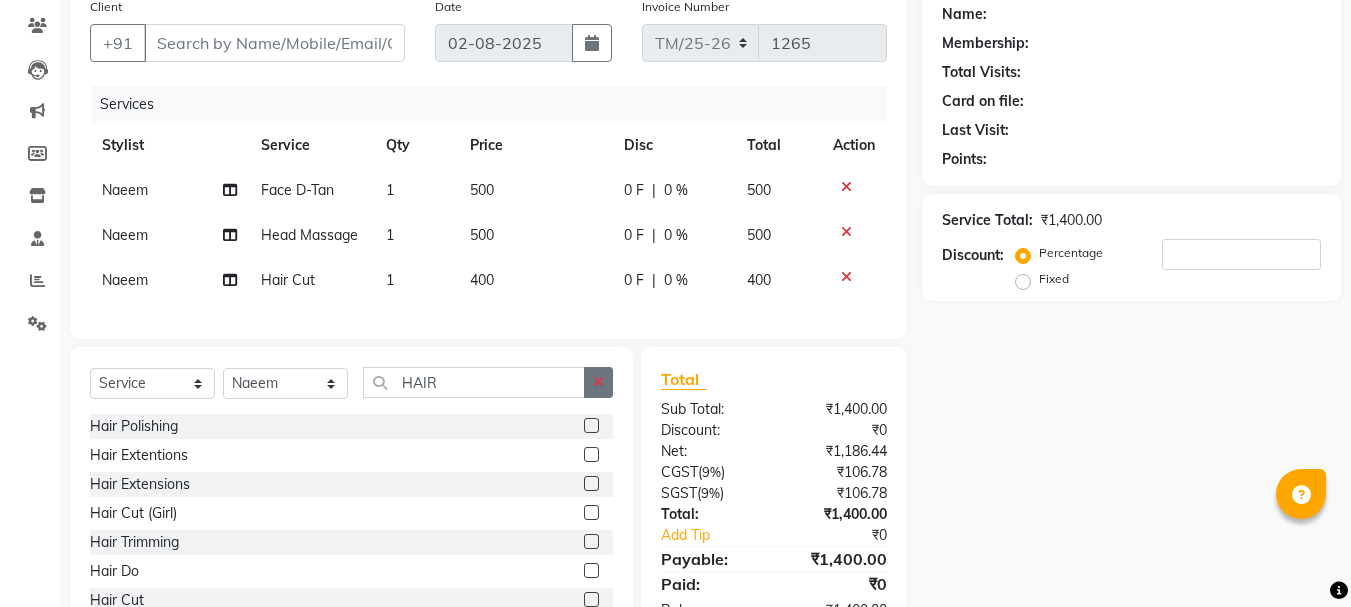 click 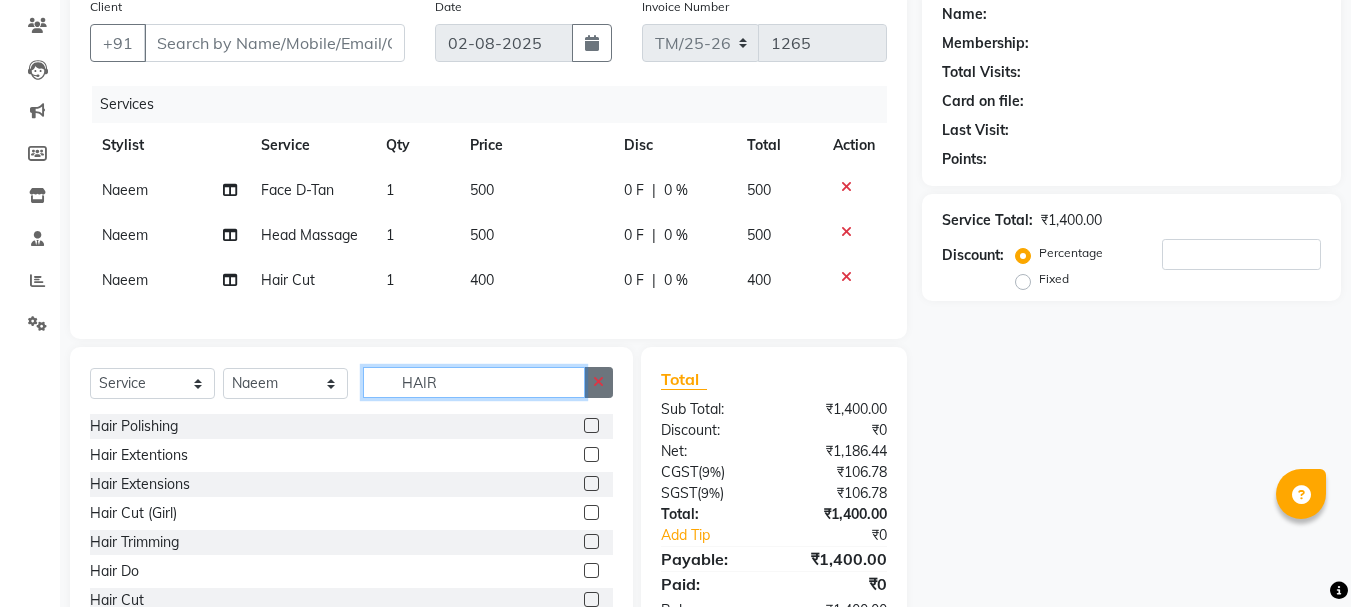 type 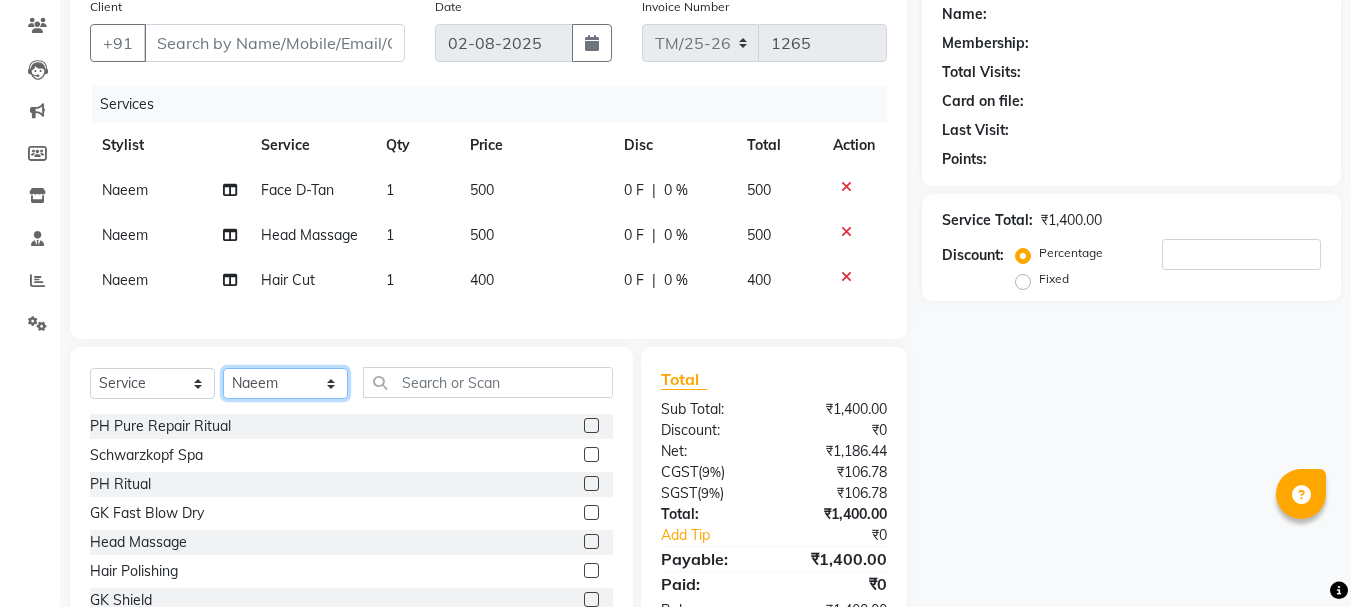 click on "Select Stylist Bhim Ram Brajesh Jeetu Shah Jitendra Jyoti (Pooja) Khushboo Kuldeep Naeem Ravi Sahil Sneha Triss Salon (Counter) Tushar" 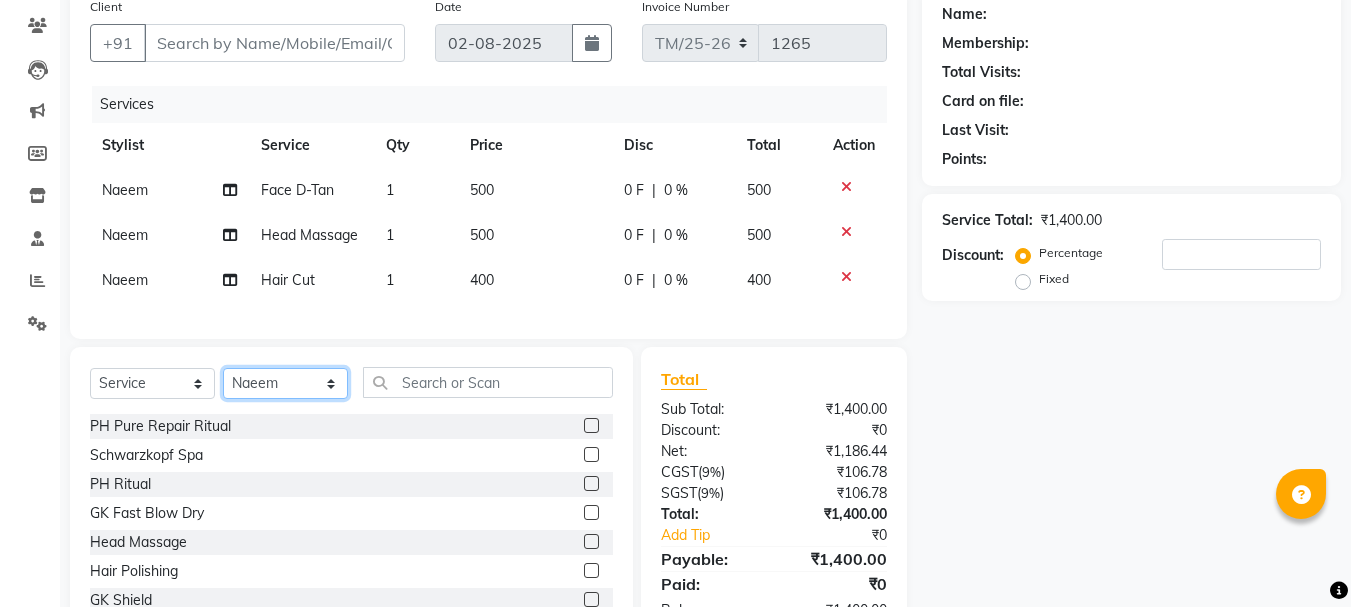 select on "83395" 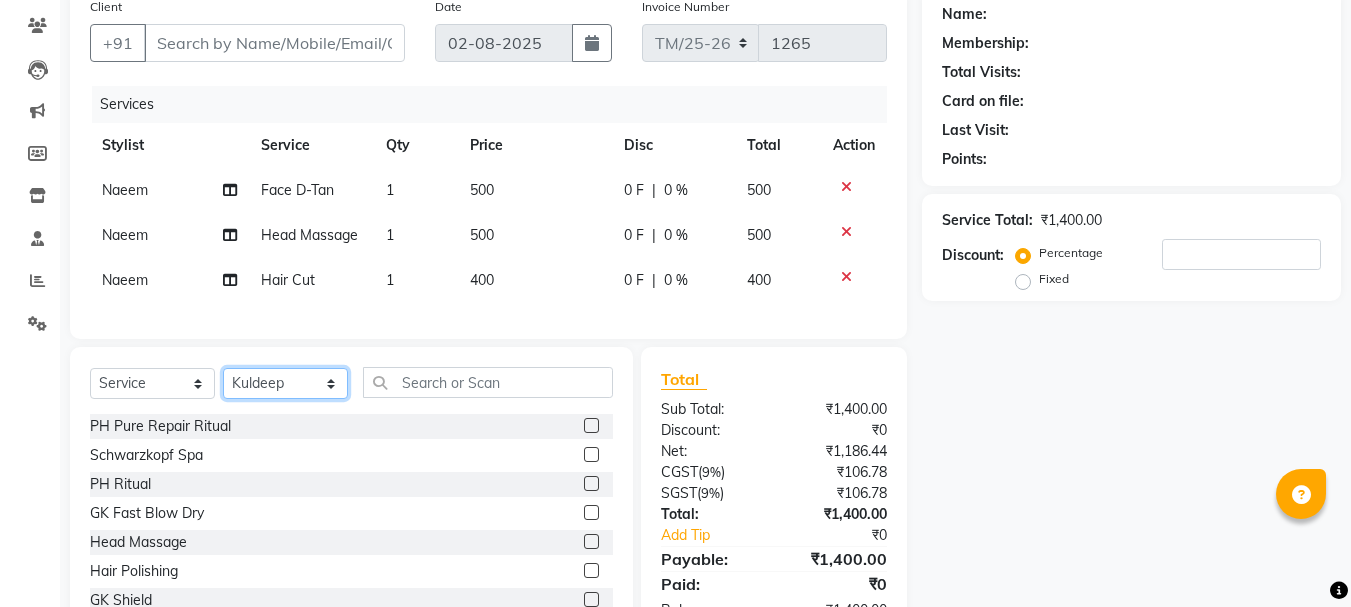 click on "Select Stylist Bhim Ram Brajesh Jeetu Shah Jitendra Jyoti (Pooja) Khushboo Kuldeep Naeem Ravi Sahil Sneha Triss Salon (Counter) Tushar" 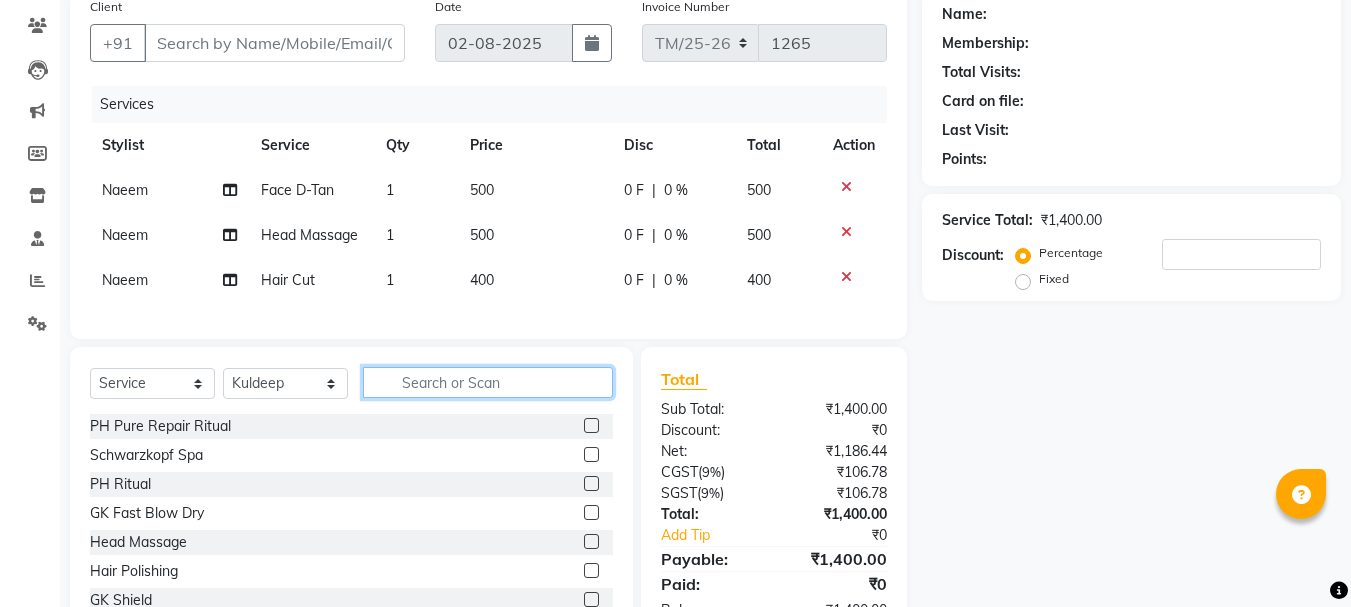 click 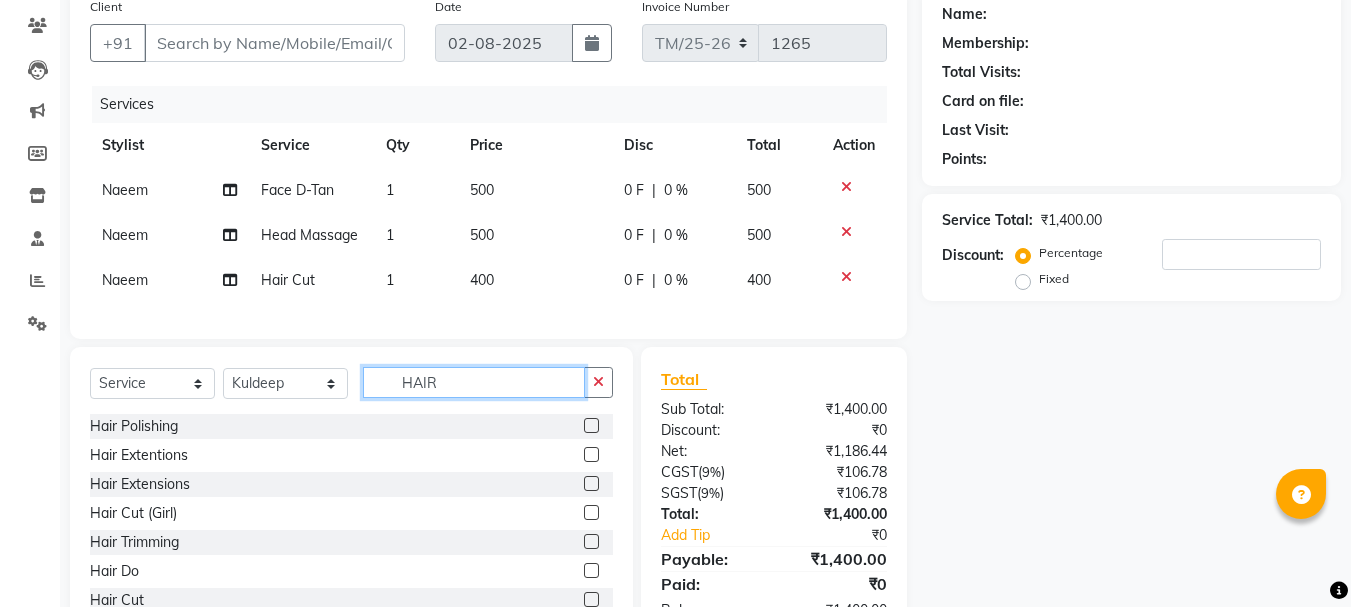scroll, scrollTop: 61, scrollLeft: 0, axis: vertical 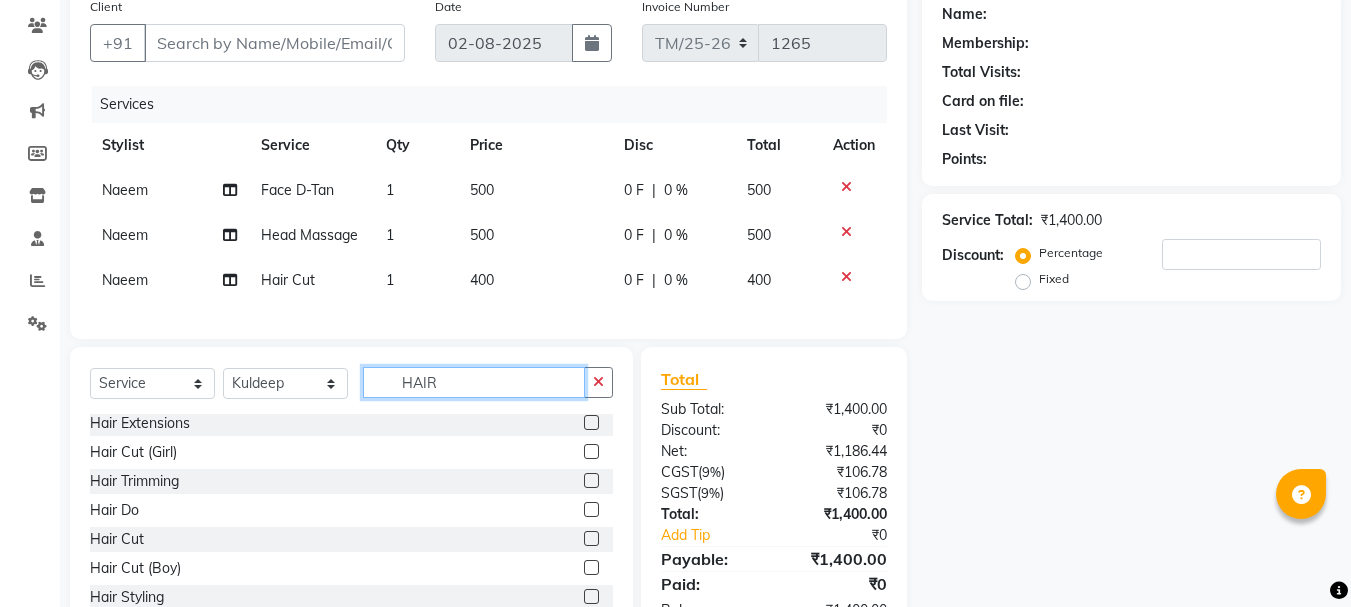 type on "HAIR" 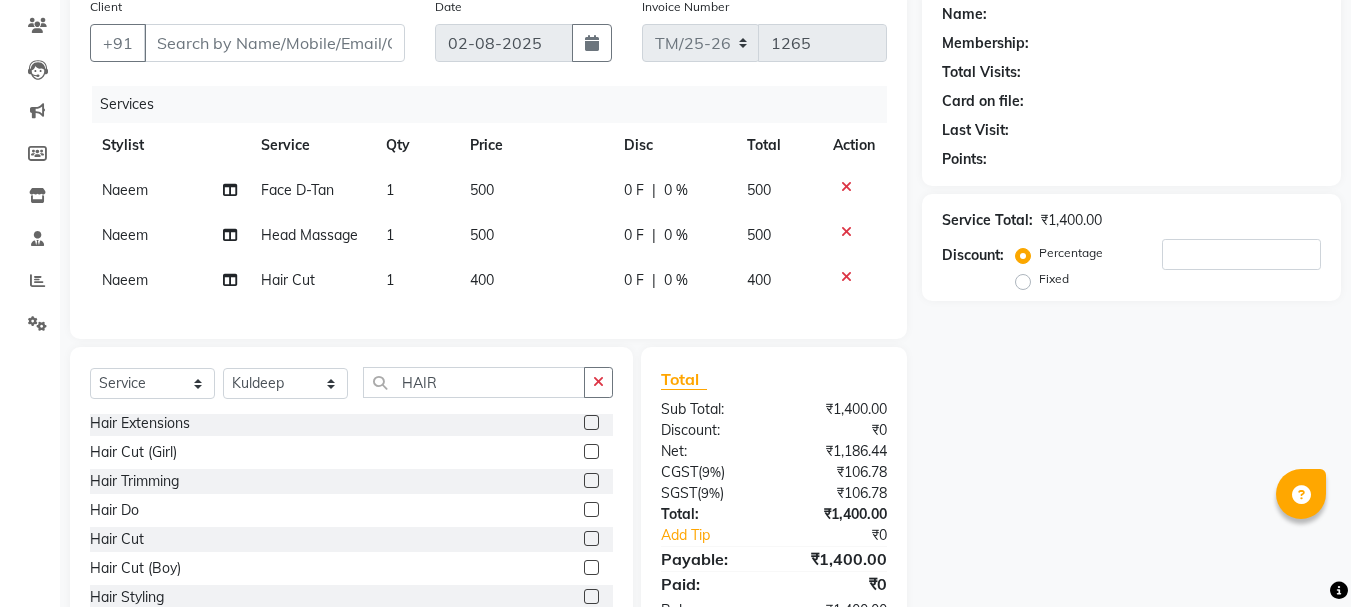click 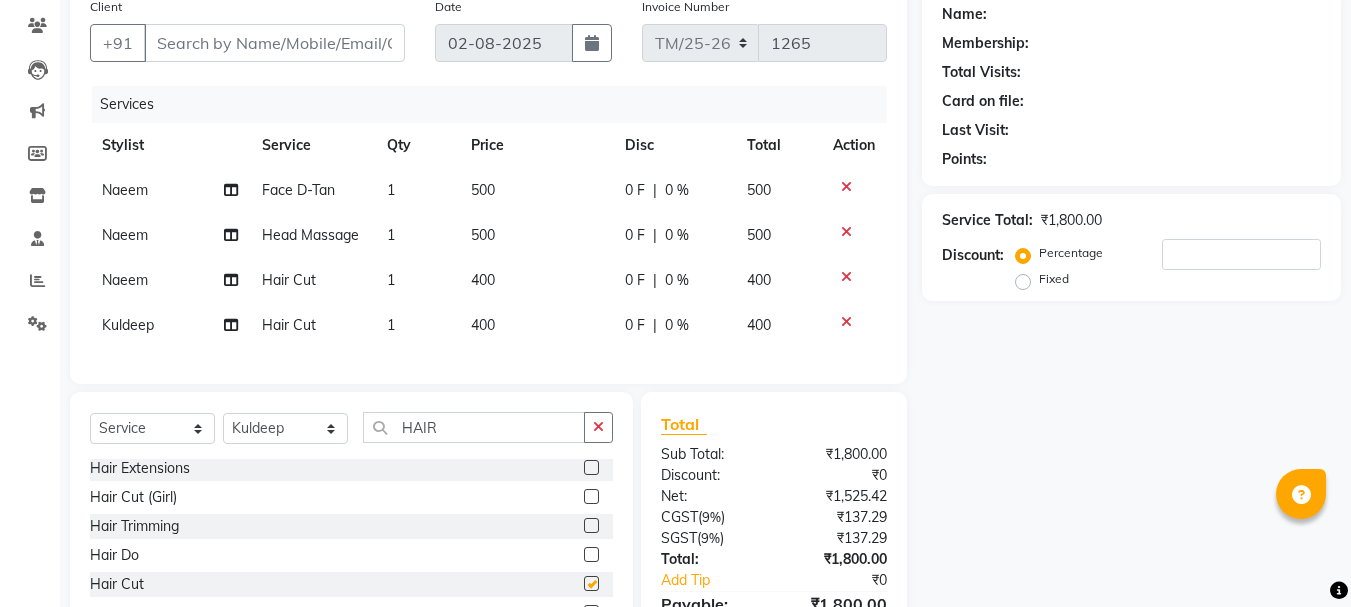checkbox on "false" 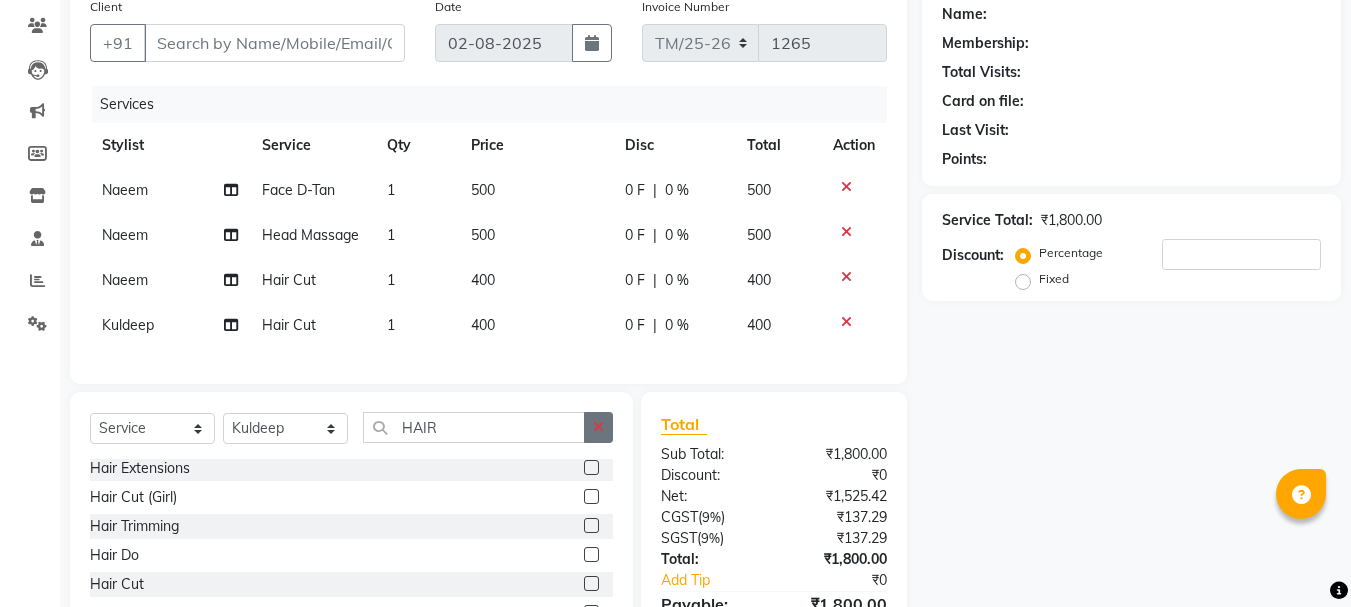 click 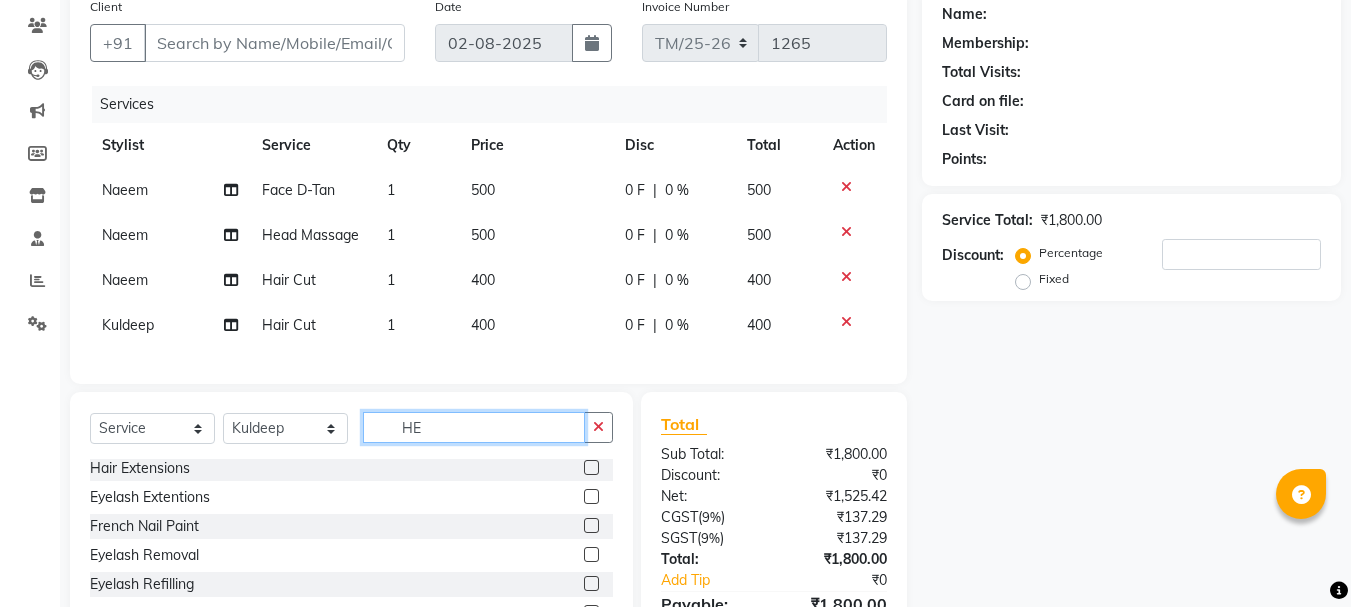 scroll, scrollTop: 0, scrollLeft: 0, axis: both 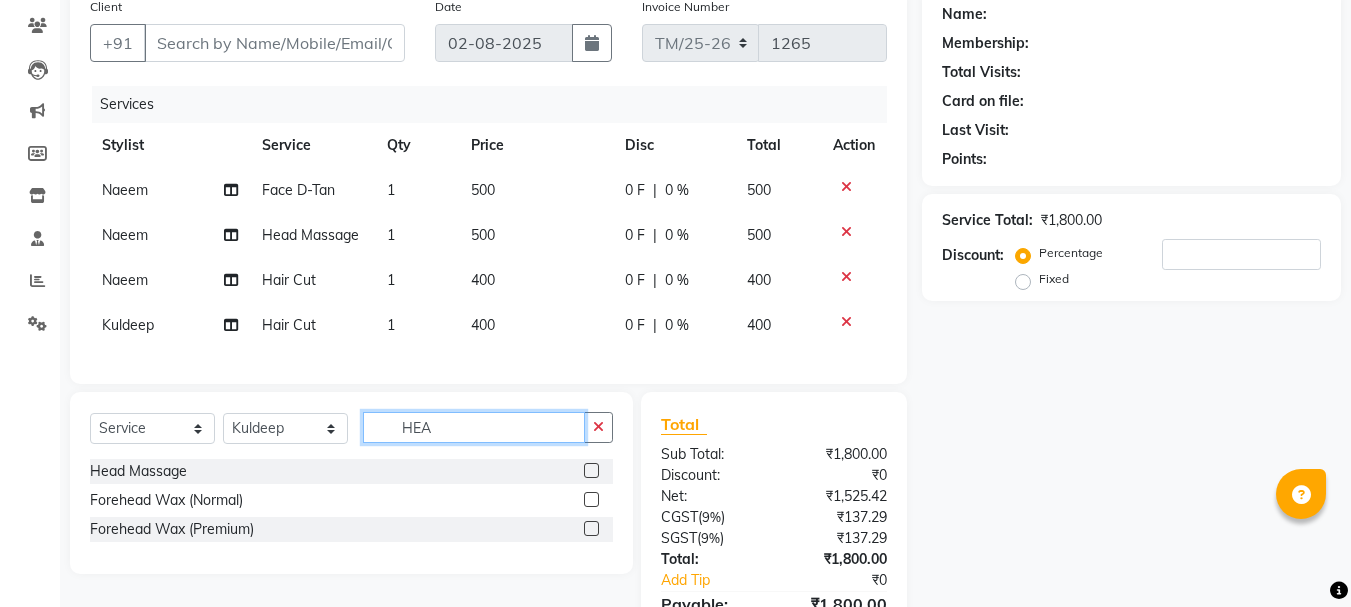 type on "HEA" 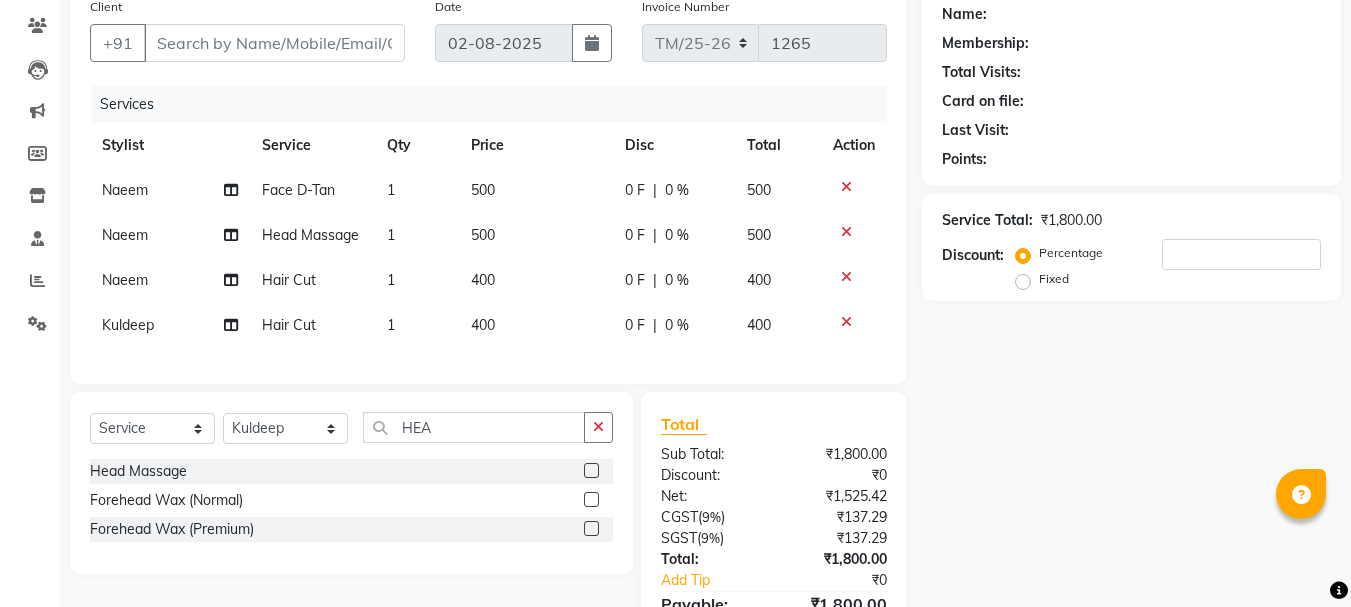 click 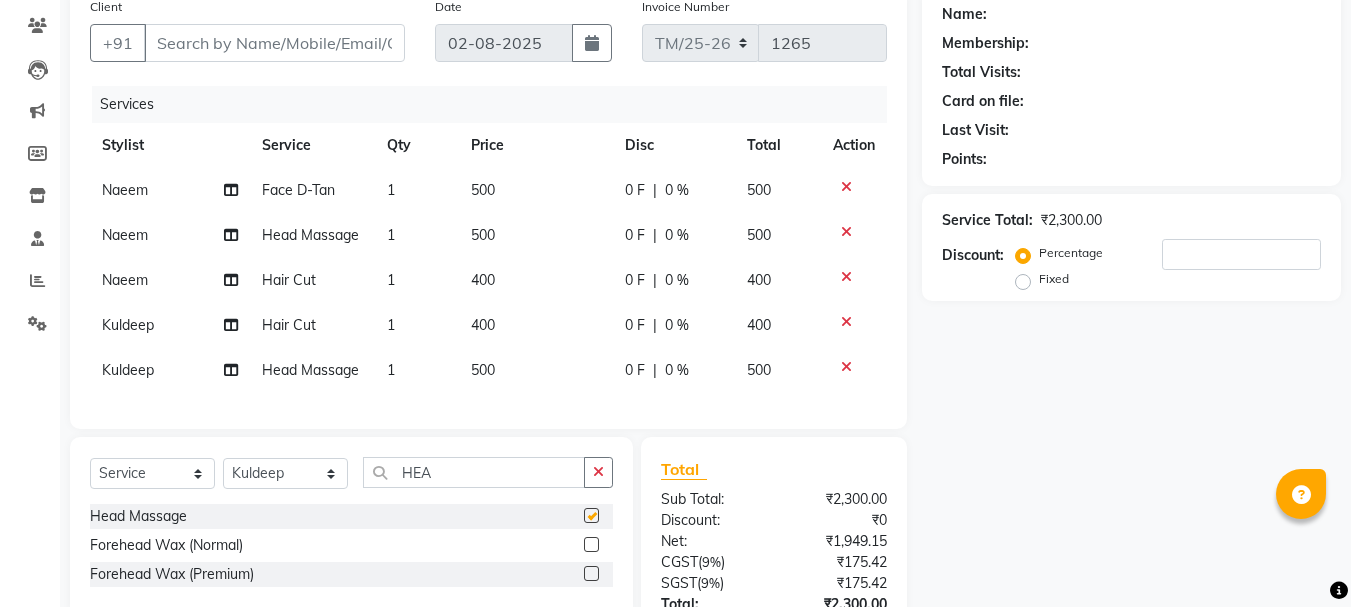 checkbox on "false" 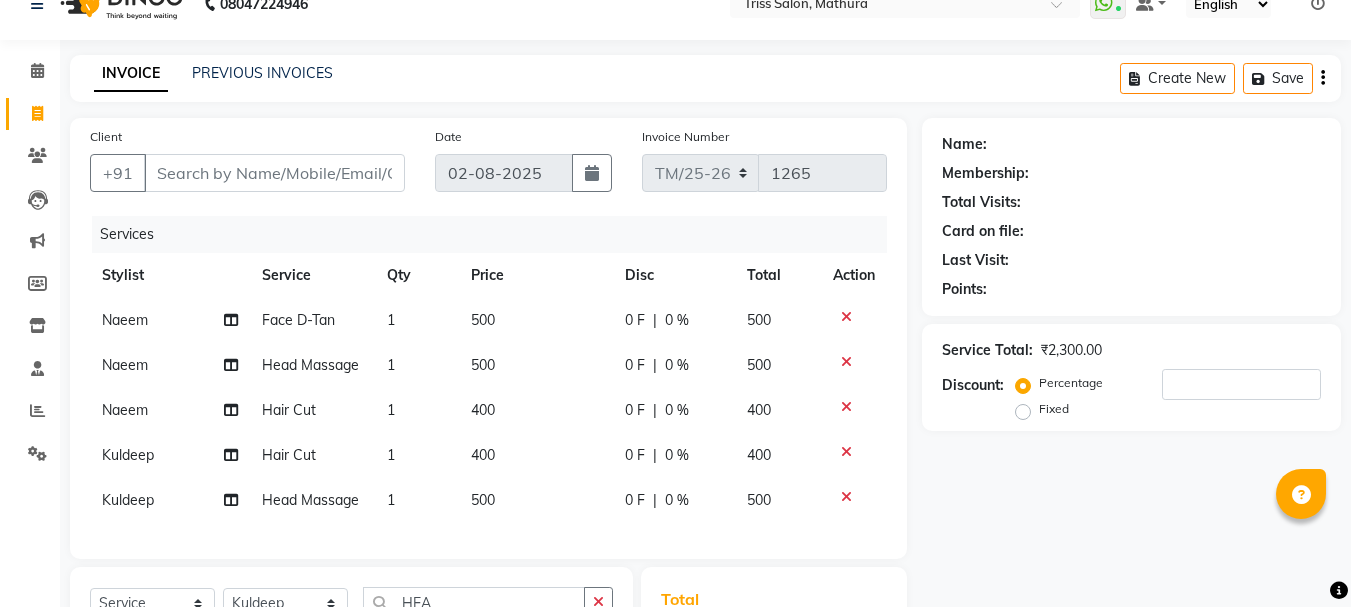 scroll, scrollTop: 27, scrollLeft: 0, axis: vertical 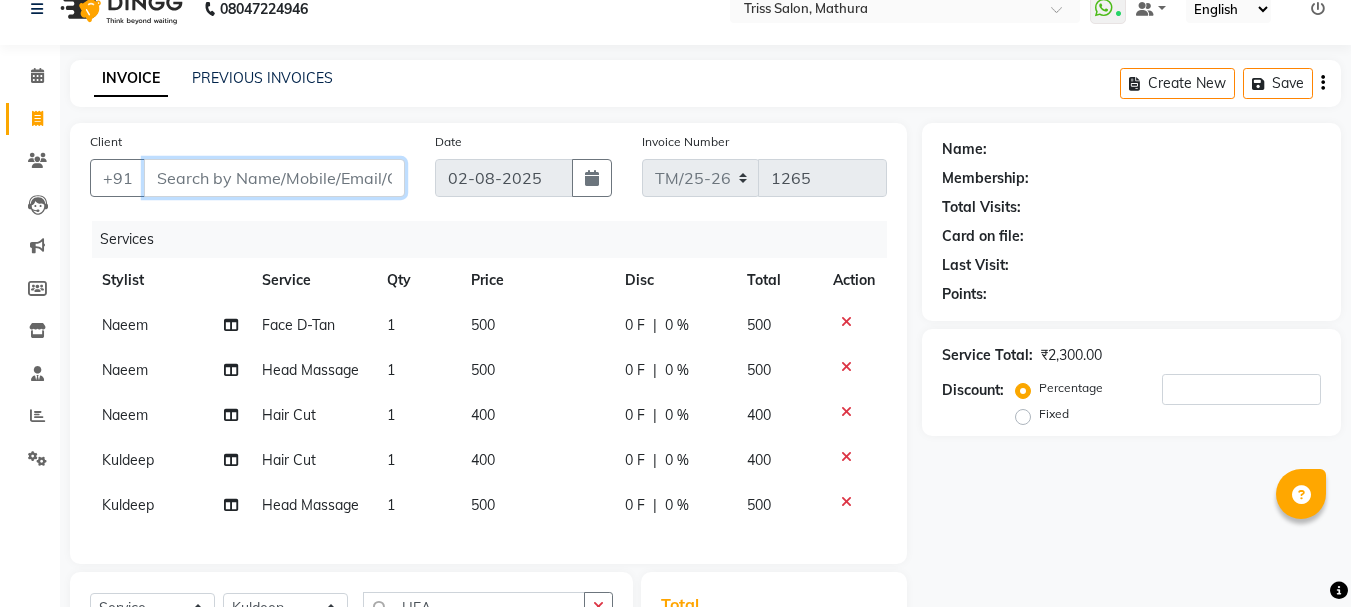 click on "Client" at bounding box center [274, 178] 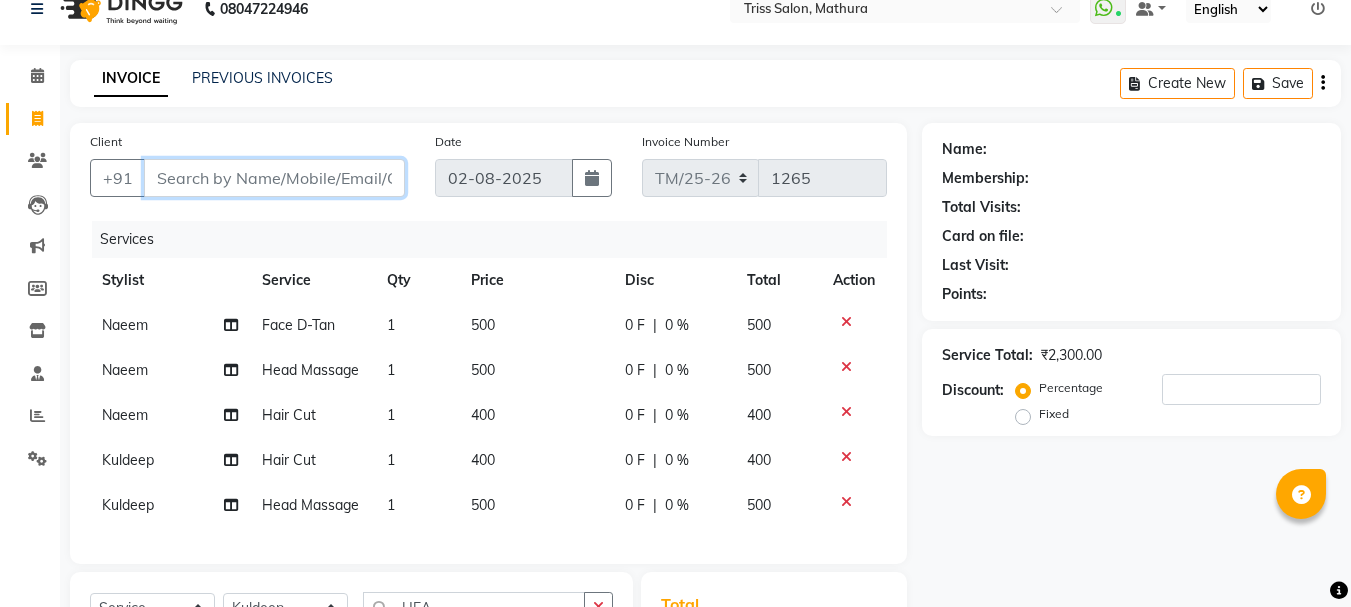 type on "9" 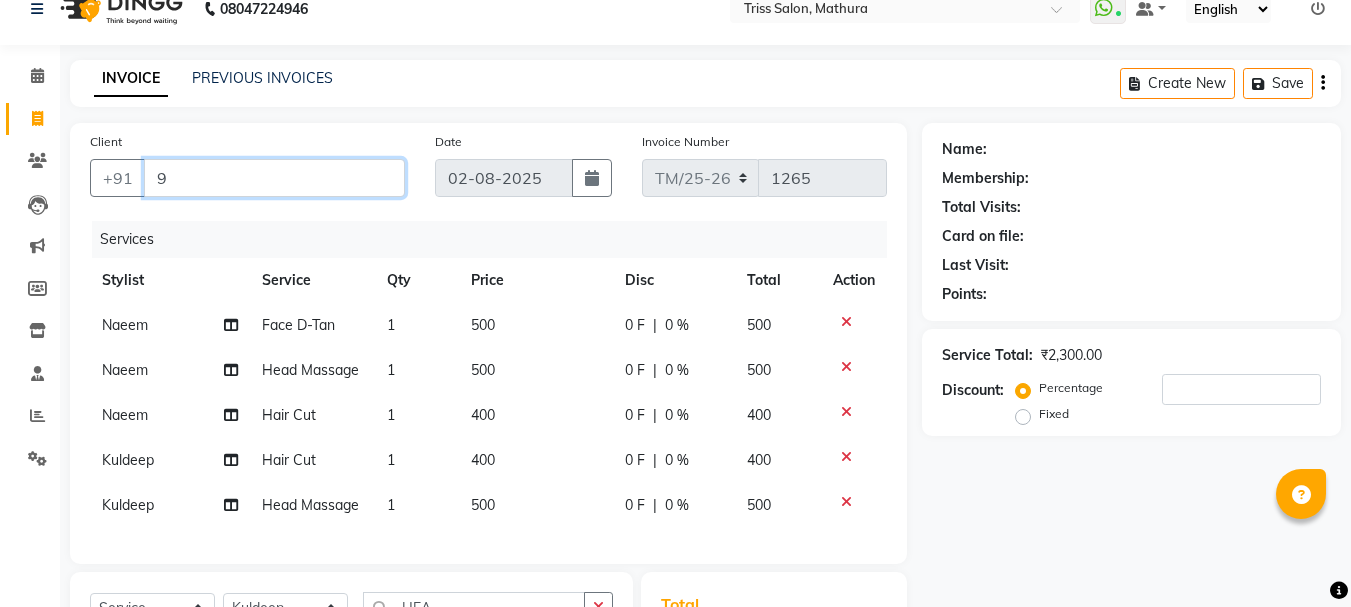 type on "0" 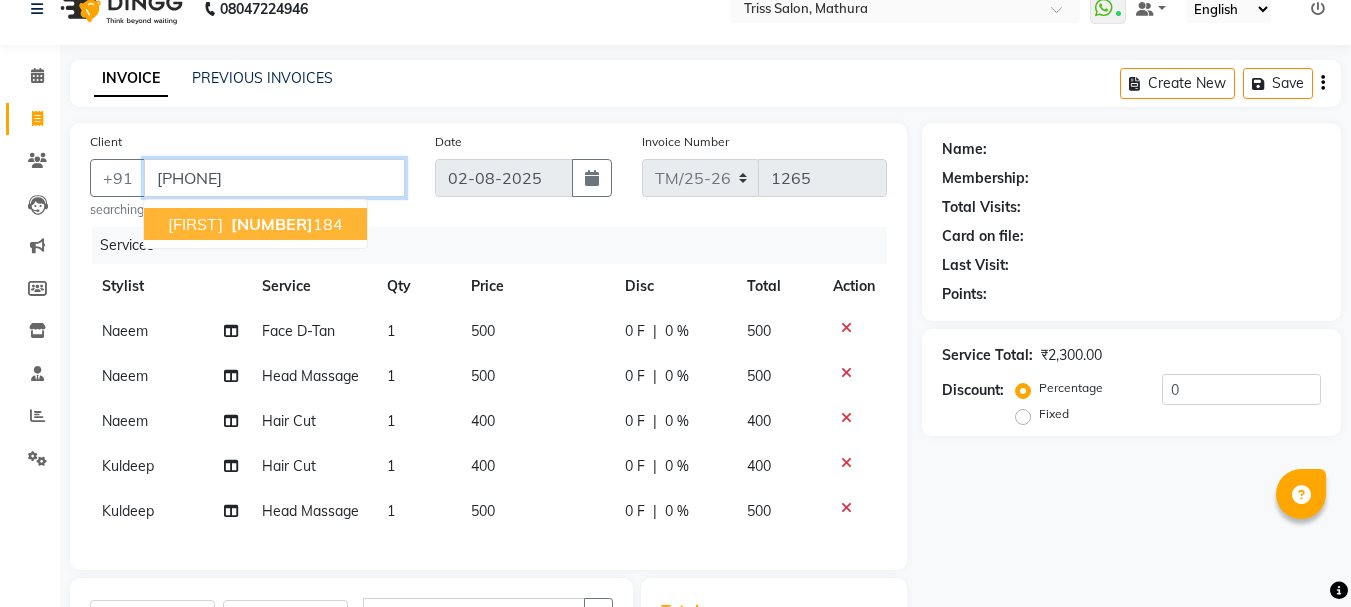 type on "[PHONE]" 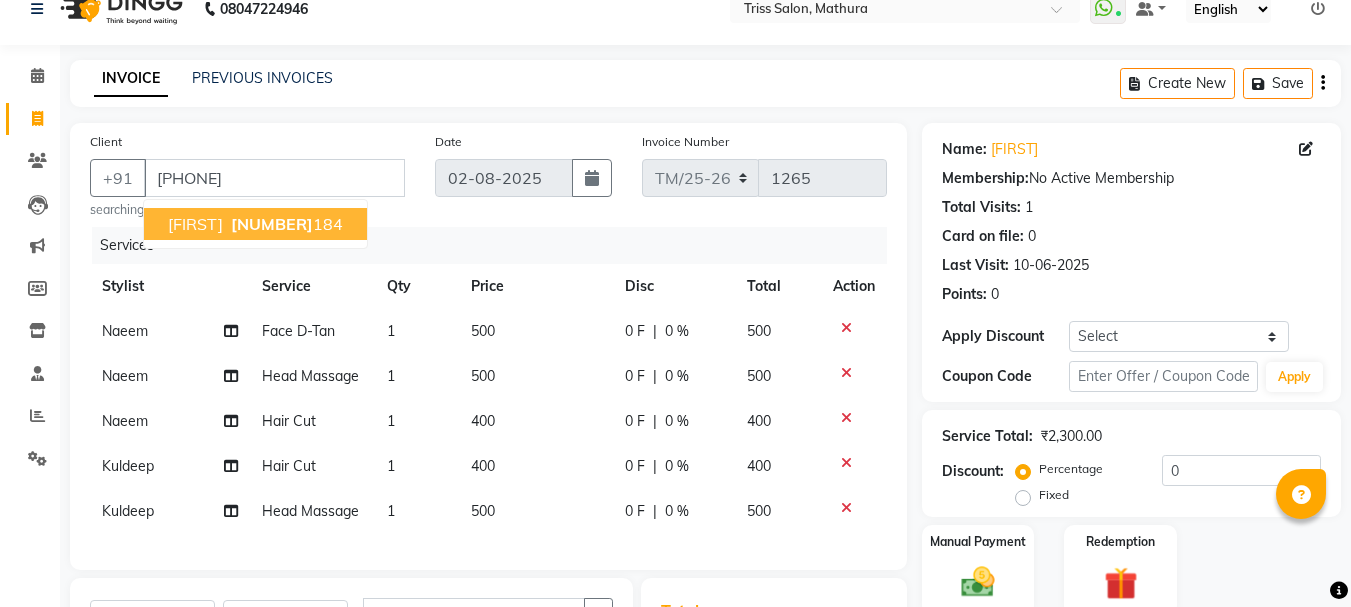 click on "[PHONE]" at bounding box center (285, 224) 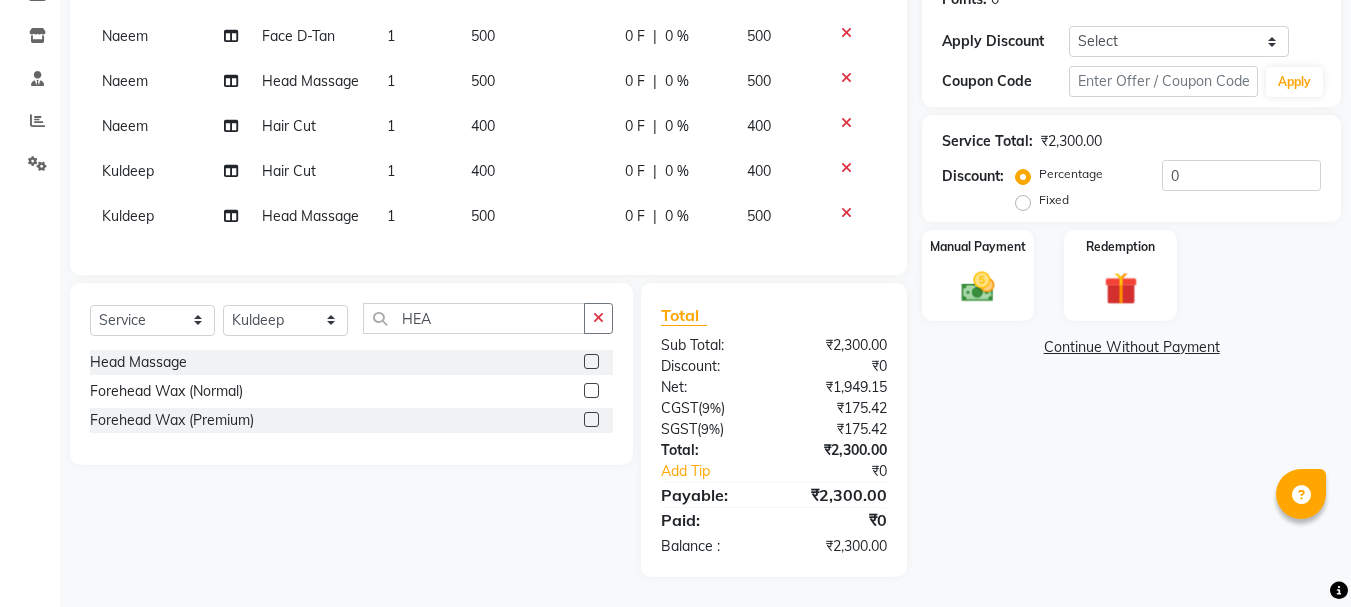 scroll, scrollTop: 331, scrollLeft: 0, axis: vertical 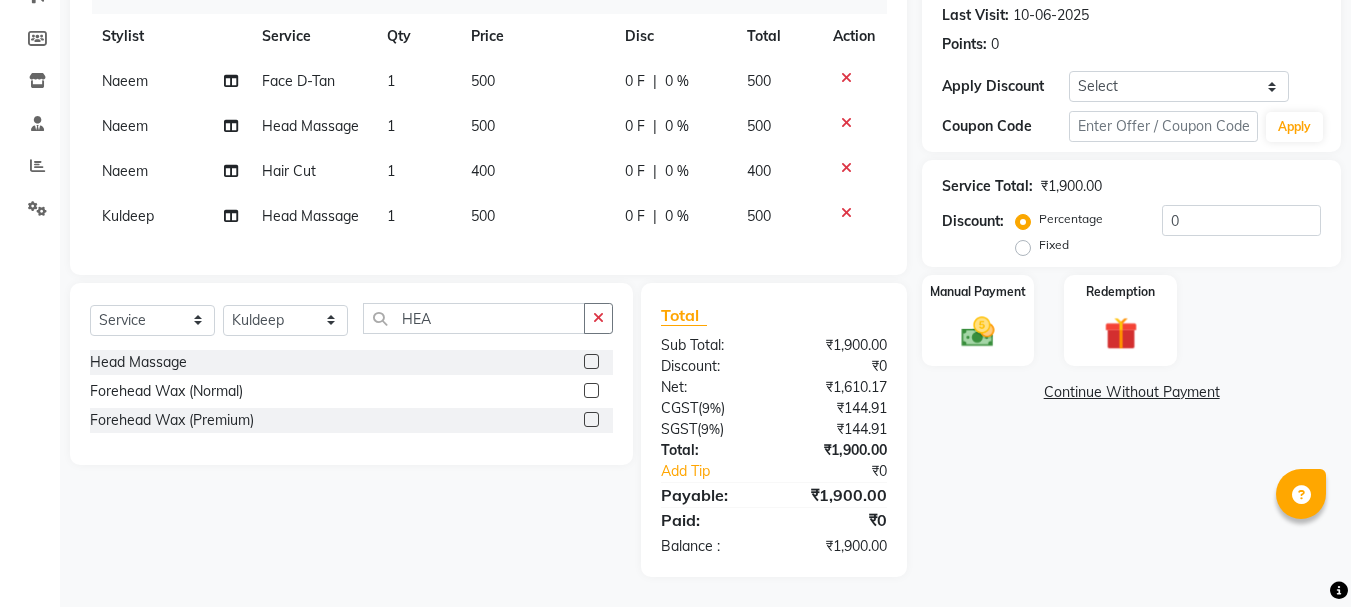 click 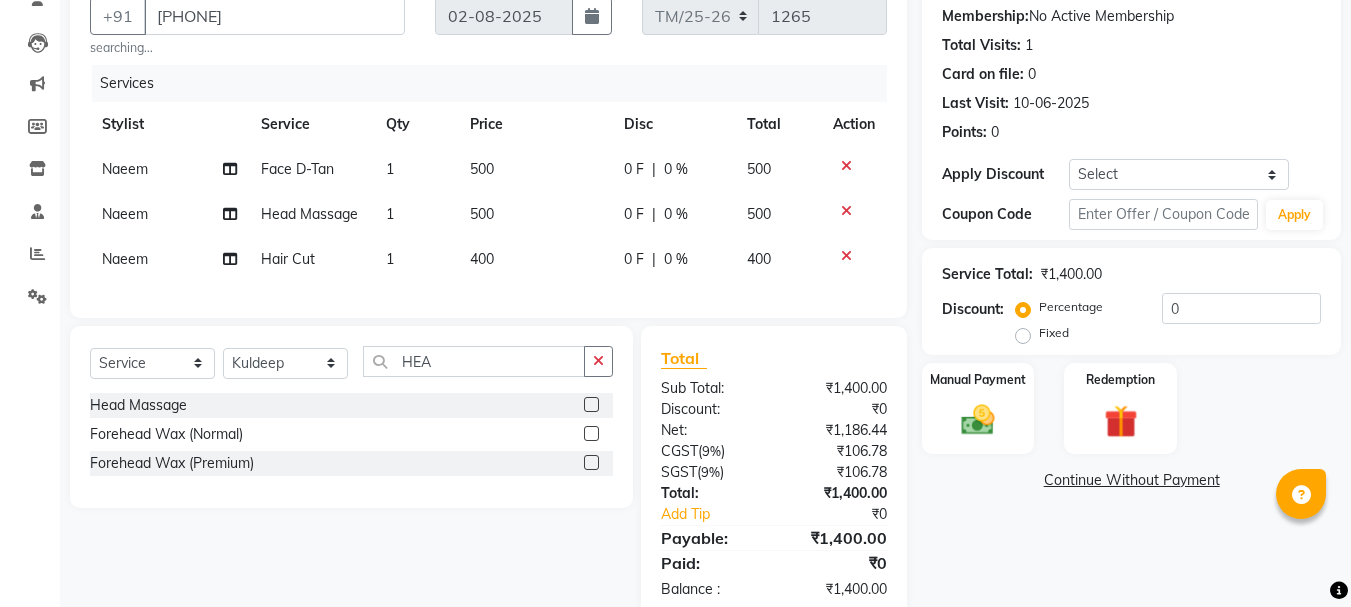 scroll, scrollTop: 247, scrollLeft: 0, axis: vertical 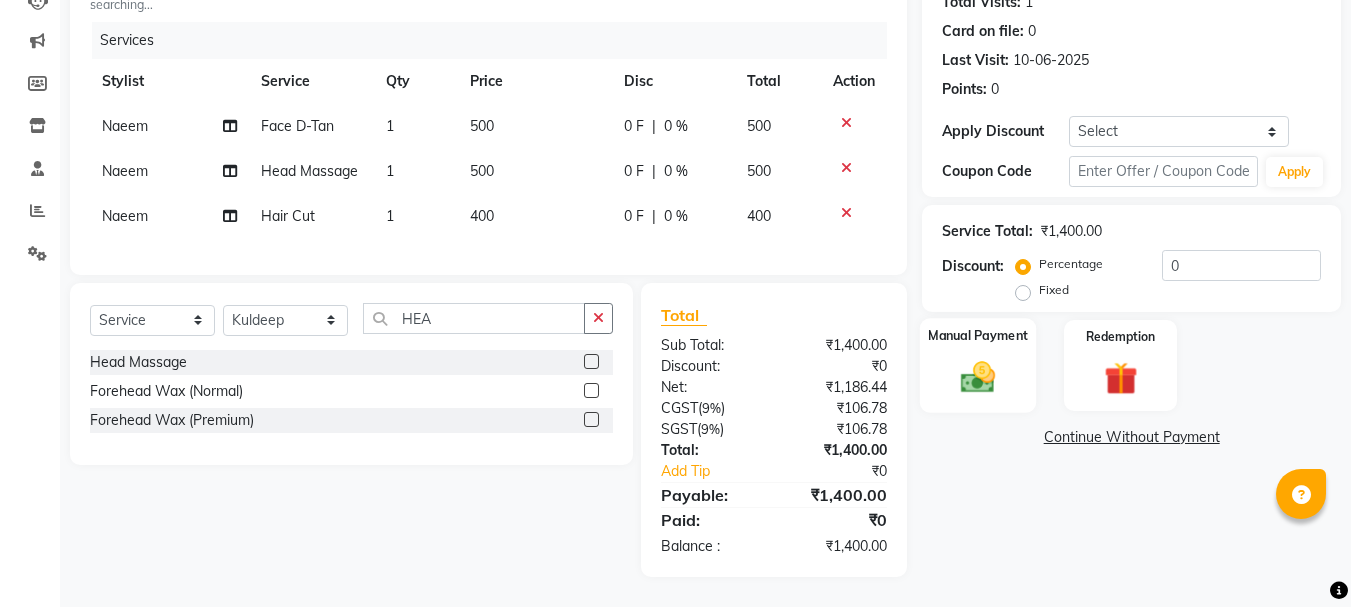 click 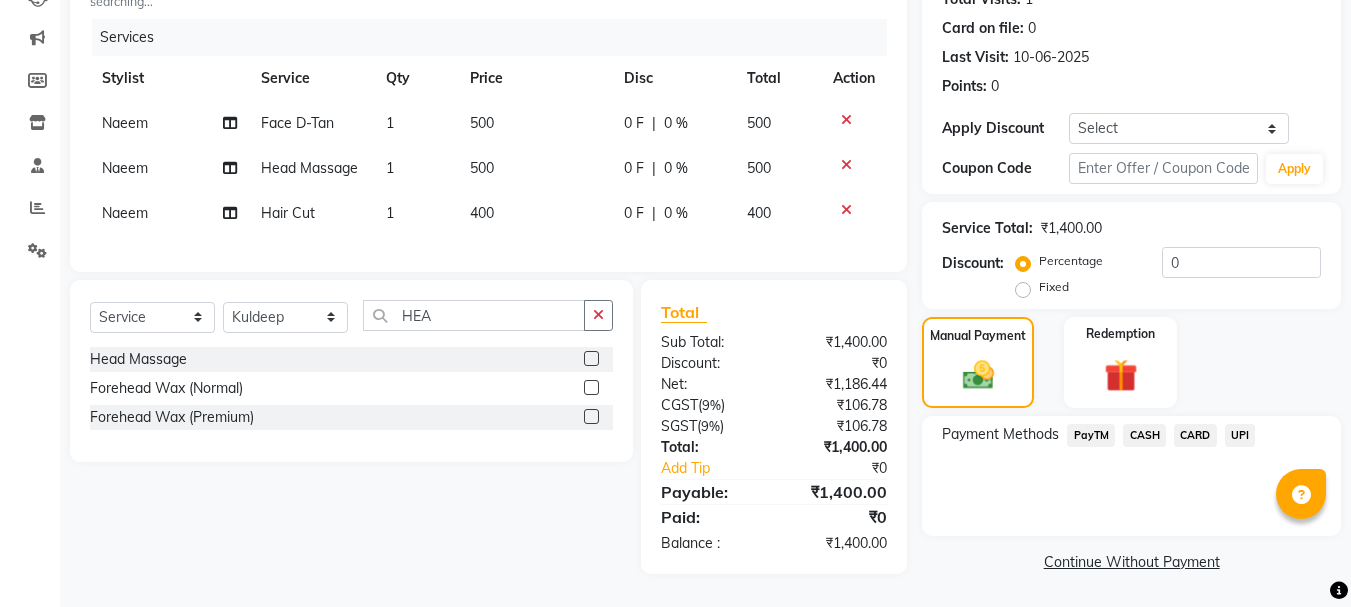 click on "UPI" 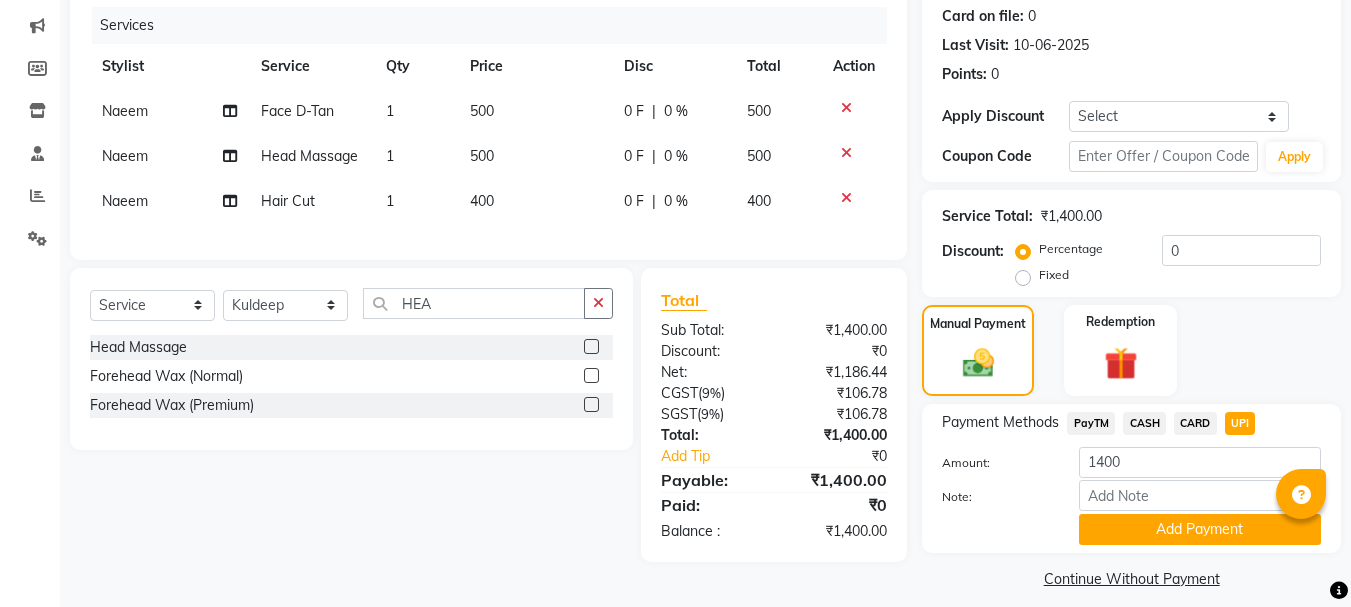 scroll, scrollTop: 264, scrollLeft: 0, axis: vertical 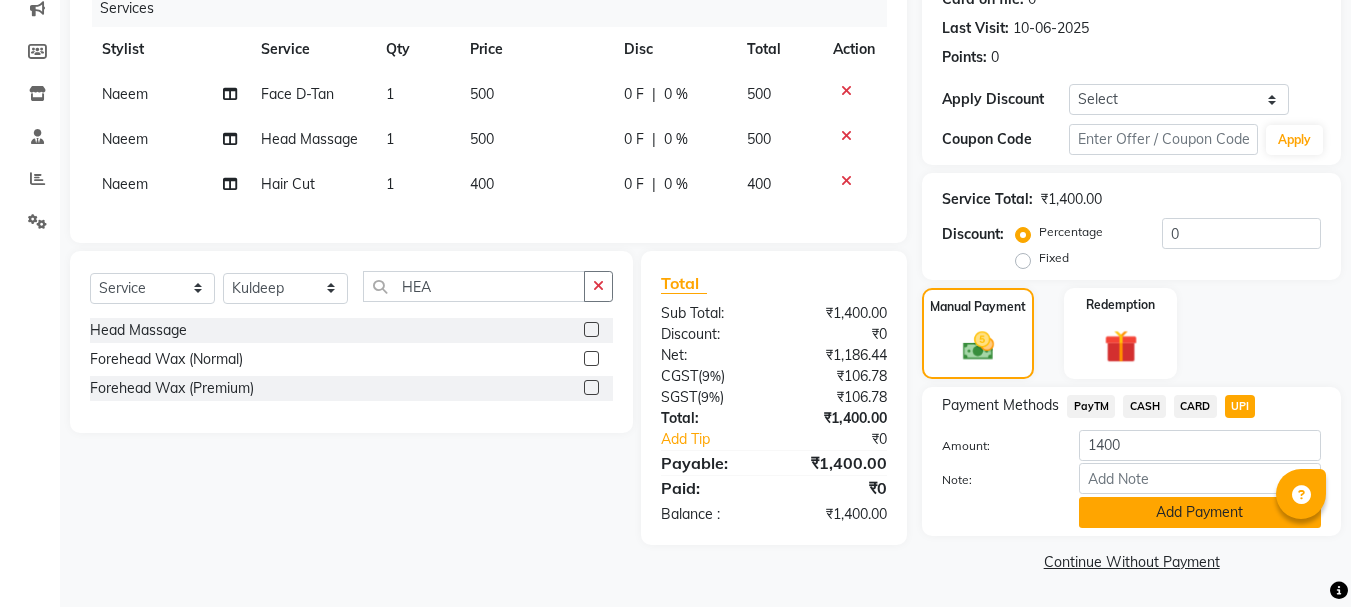 click on "Add Payment" 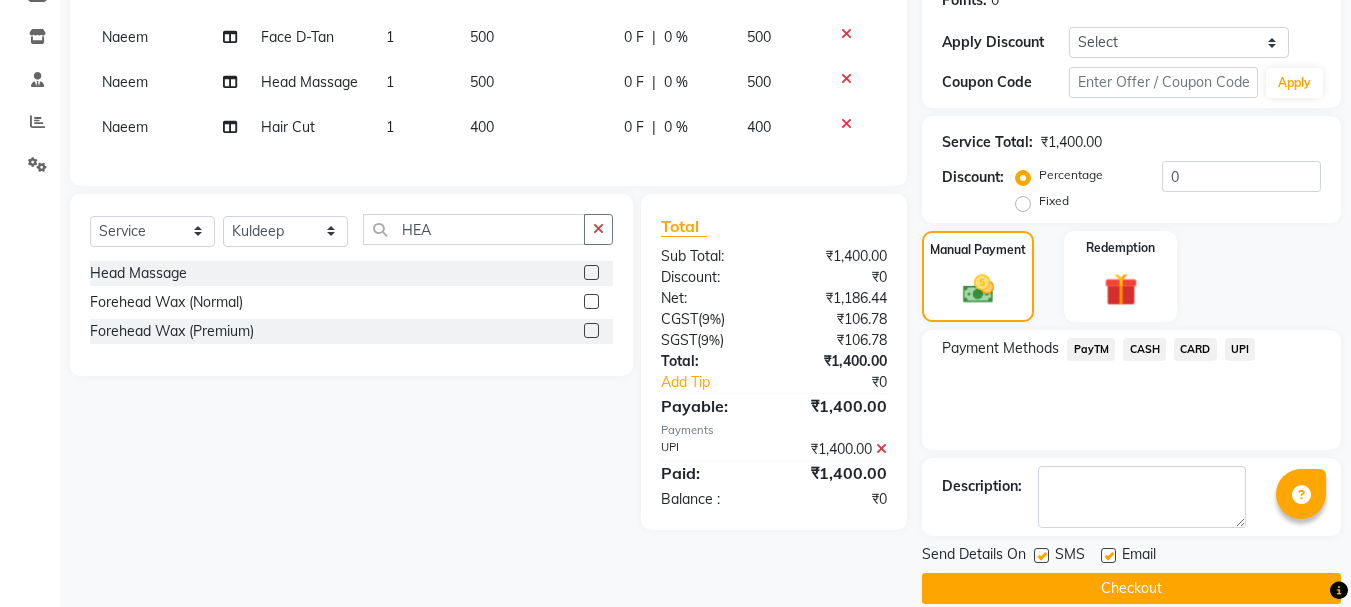 scroll, scrollTop: 348, scrollLeft: 0, axis: vertical 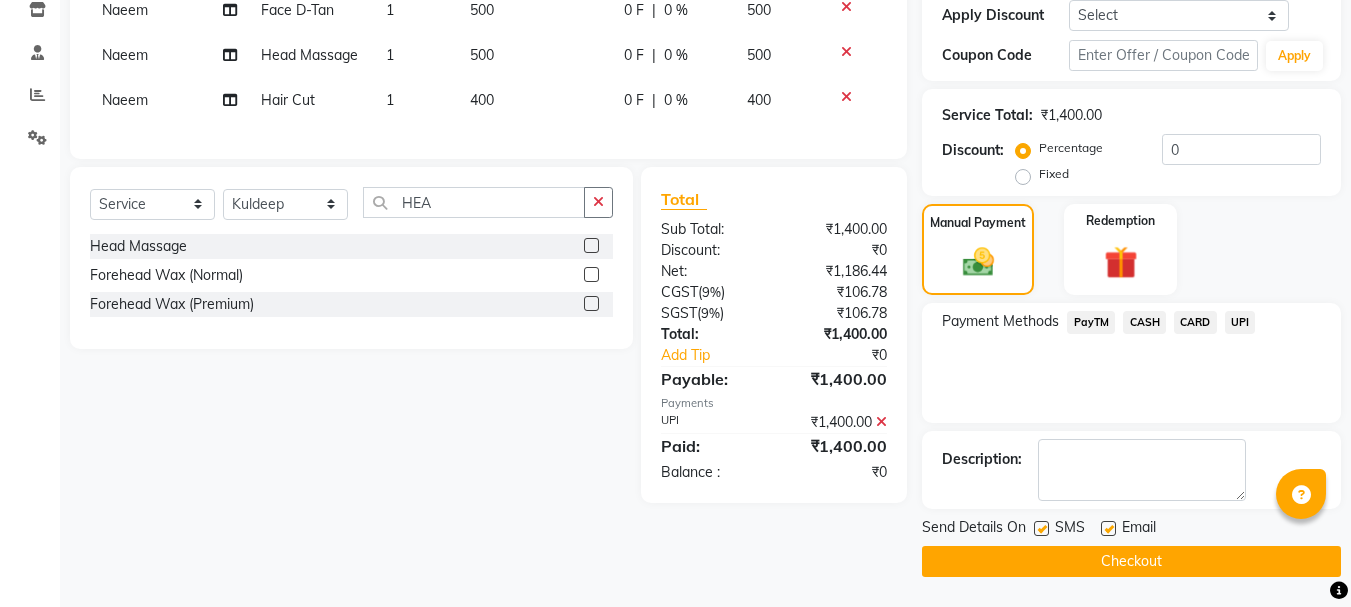 click on "Checkout" 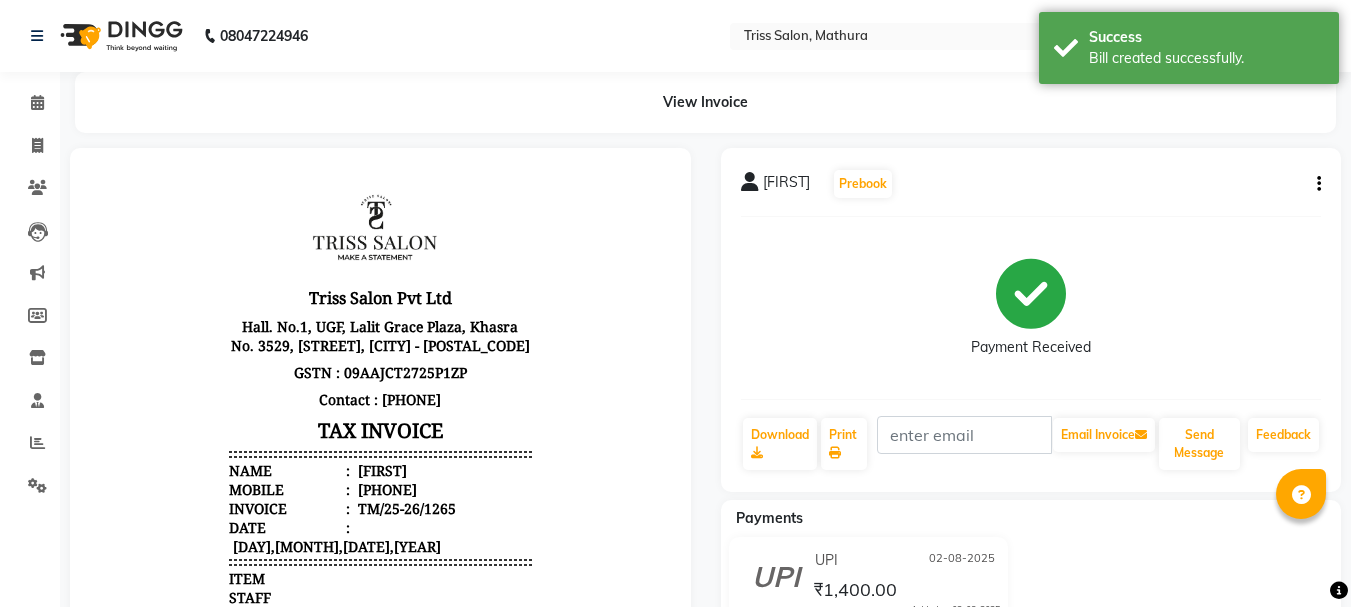 scroll, scrollTop: 0, scrollLeft: 0, axis: both 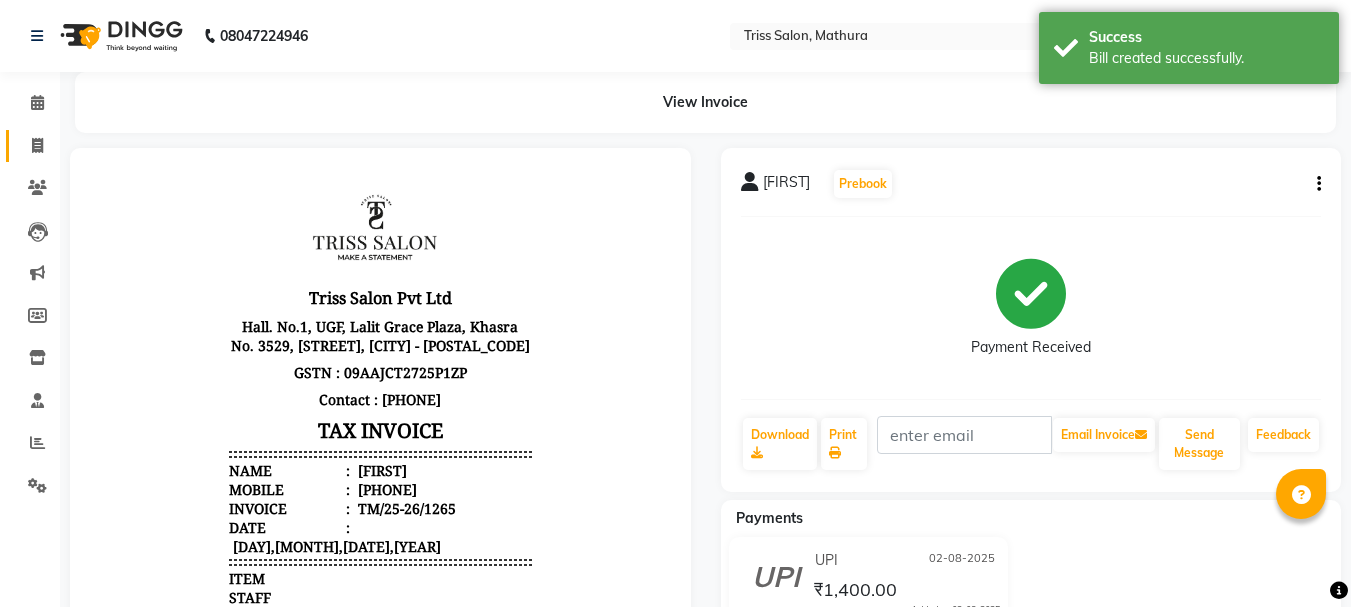 click 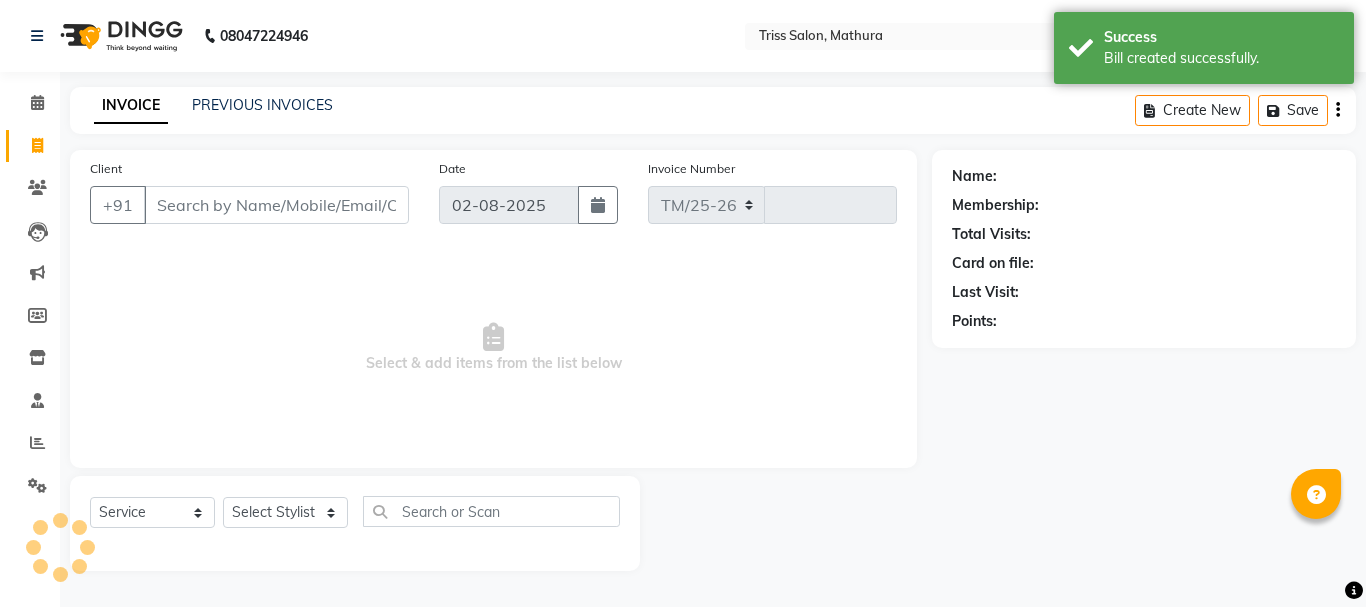 select on "4304" 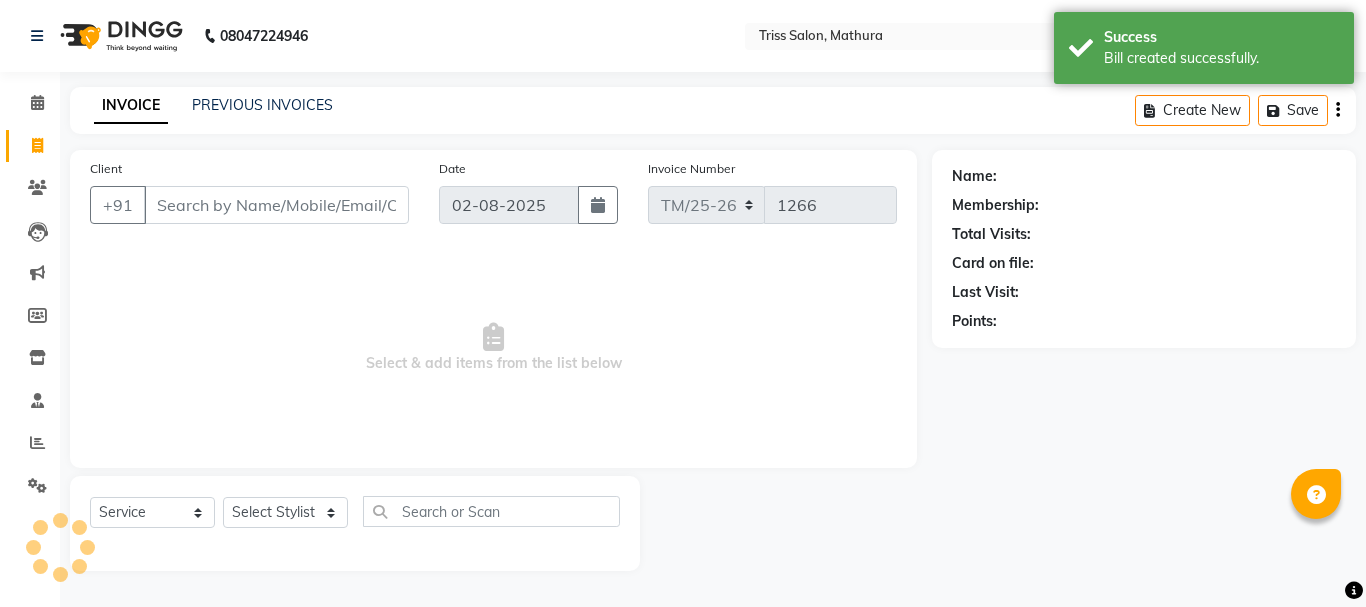 click on "Client" at bounding box center [276, 205] 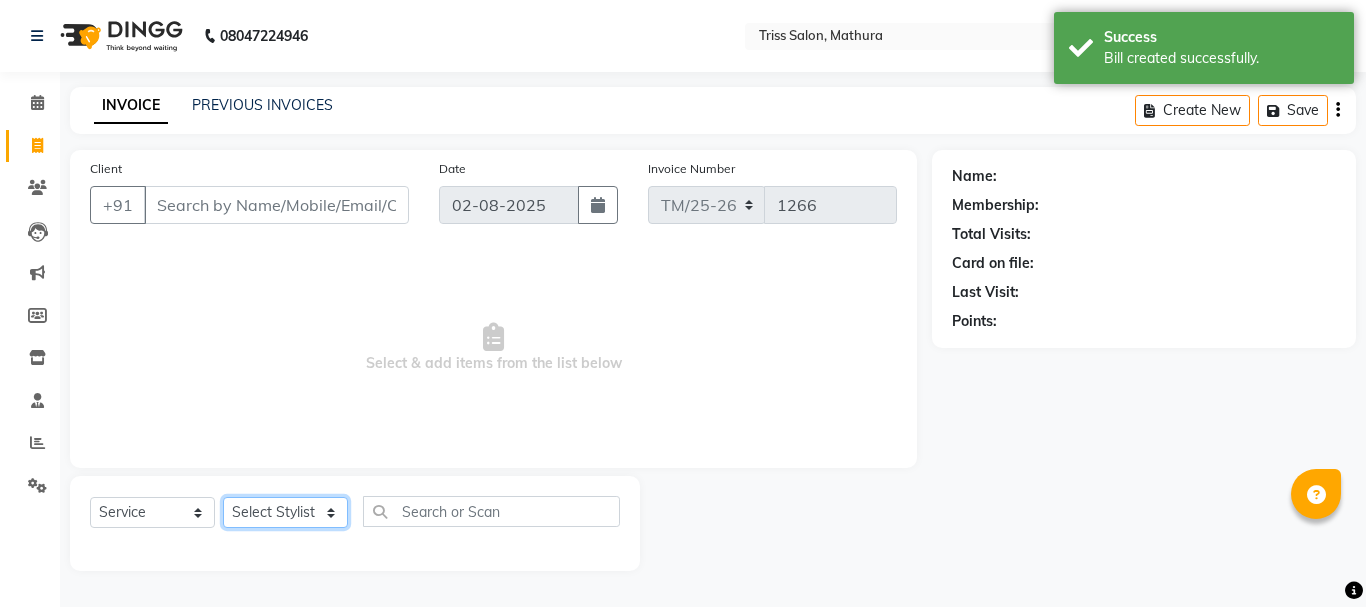 click on "Select Stylist Bhim Ram Brajesh Jeetu Shah Jitendra Jyoti (Pooja) Khushboo Kuldeep Naeem Ravi Sahil Sneha Triss Salon (Counter) Tushar" 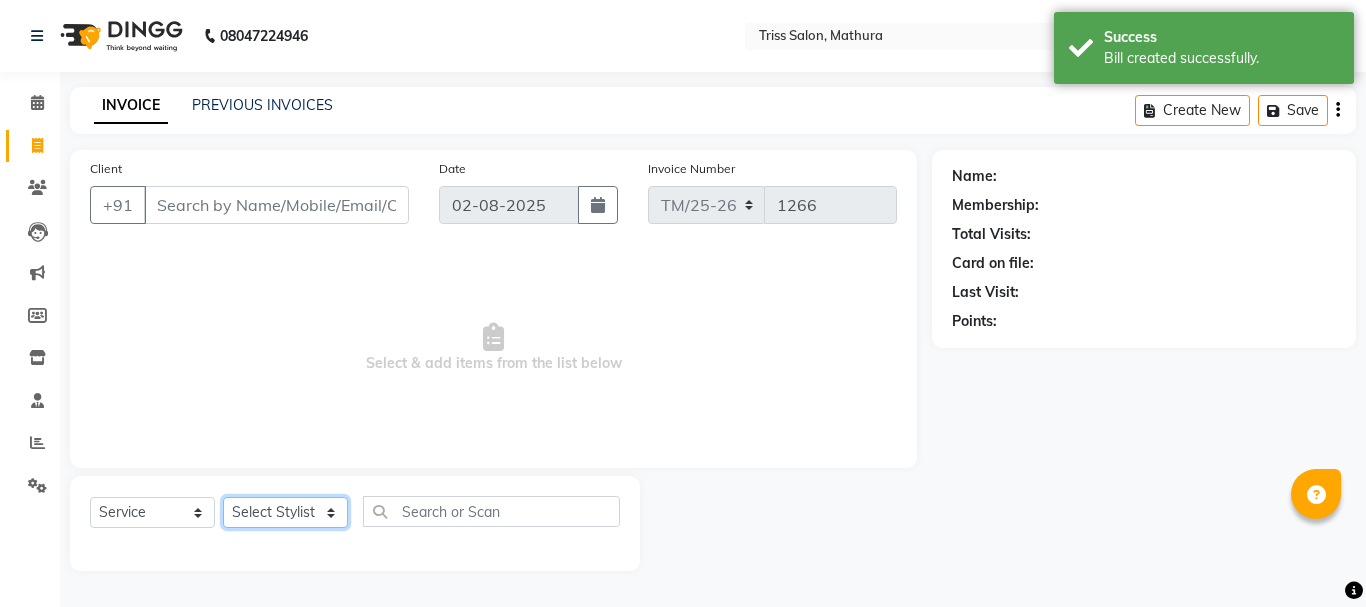 select on "83395" 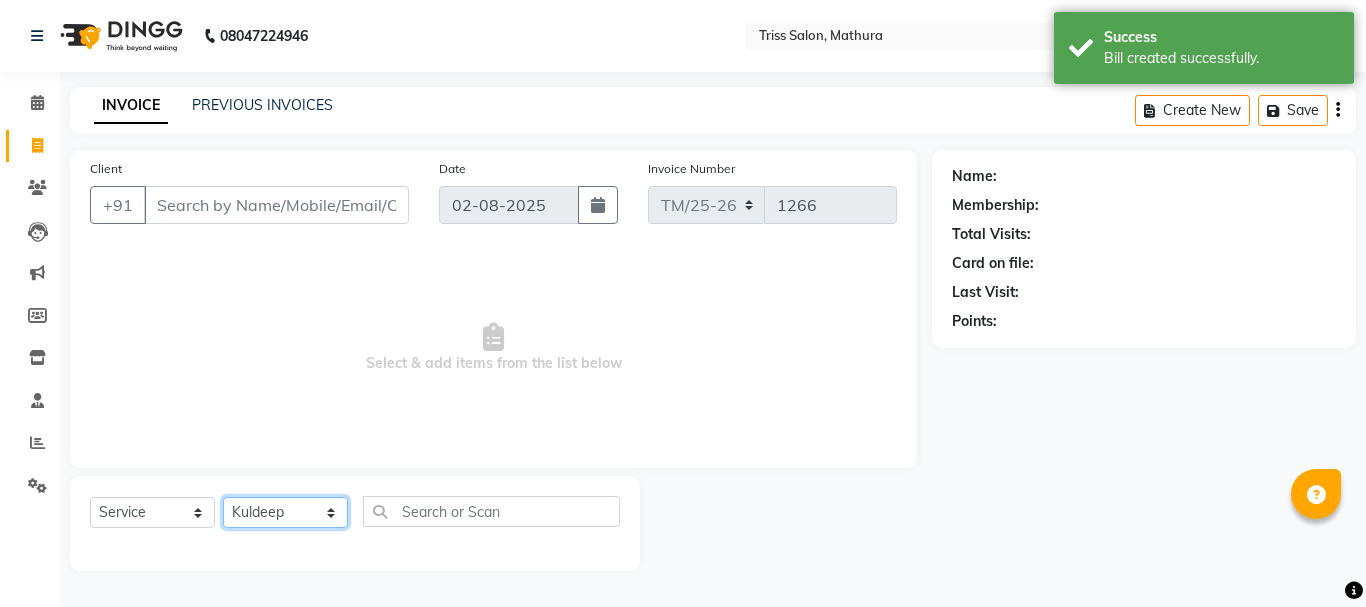 click on "Select Stylist Bhim Ram Brajesh Jeetu Shah Jitendra Jyoti (Pooja) Khushboo Kuldeep Naeem Ravi Sahil Sneha Triss Salon (Counter) Tushar" 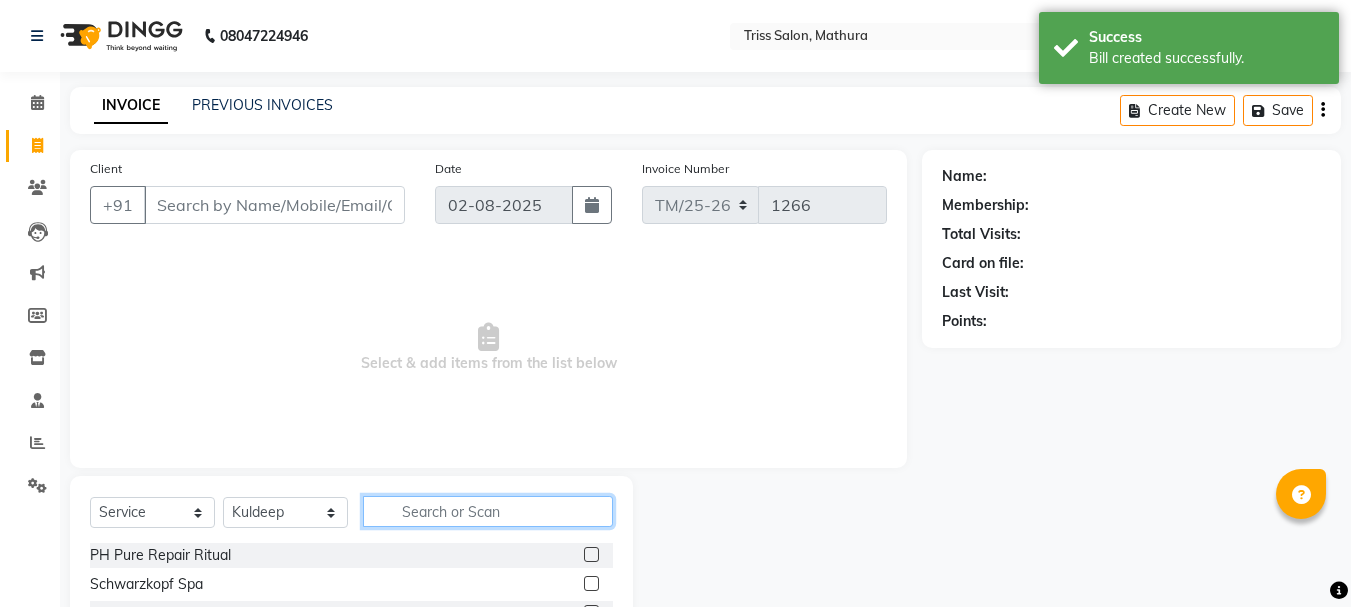 click 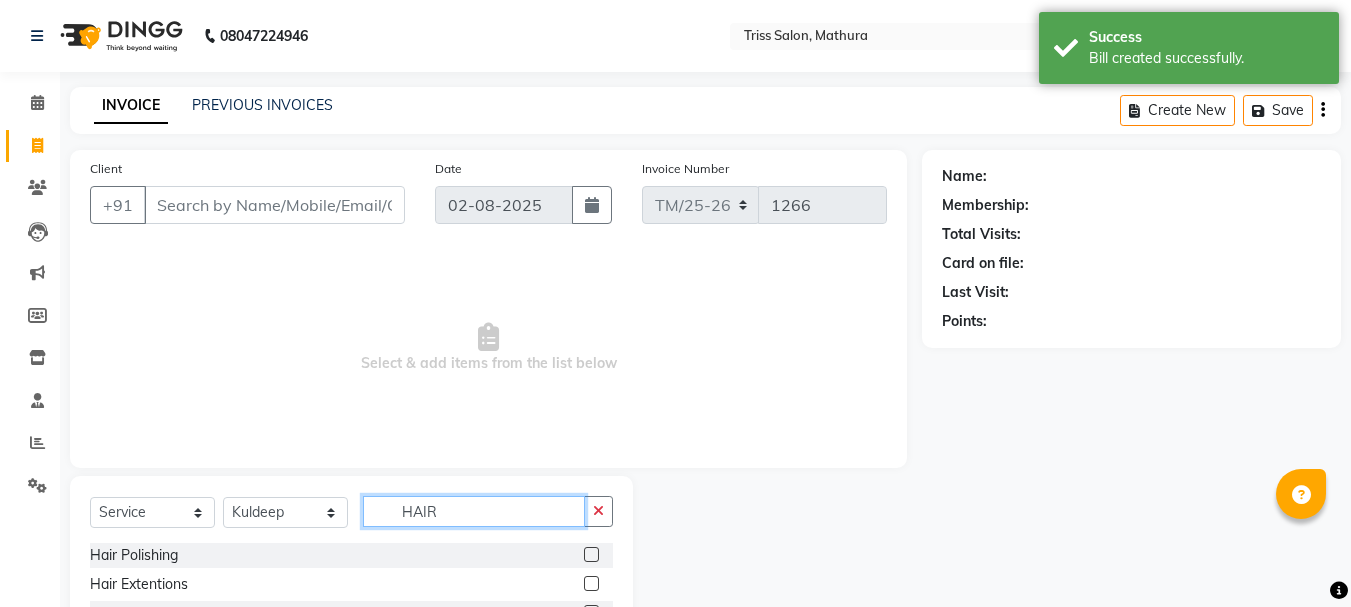 scroll, scrollTop: 61, scrollLeft: 0, axis: vertical 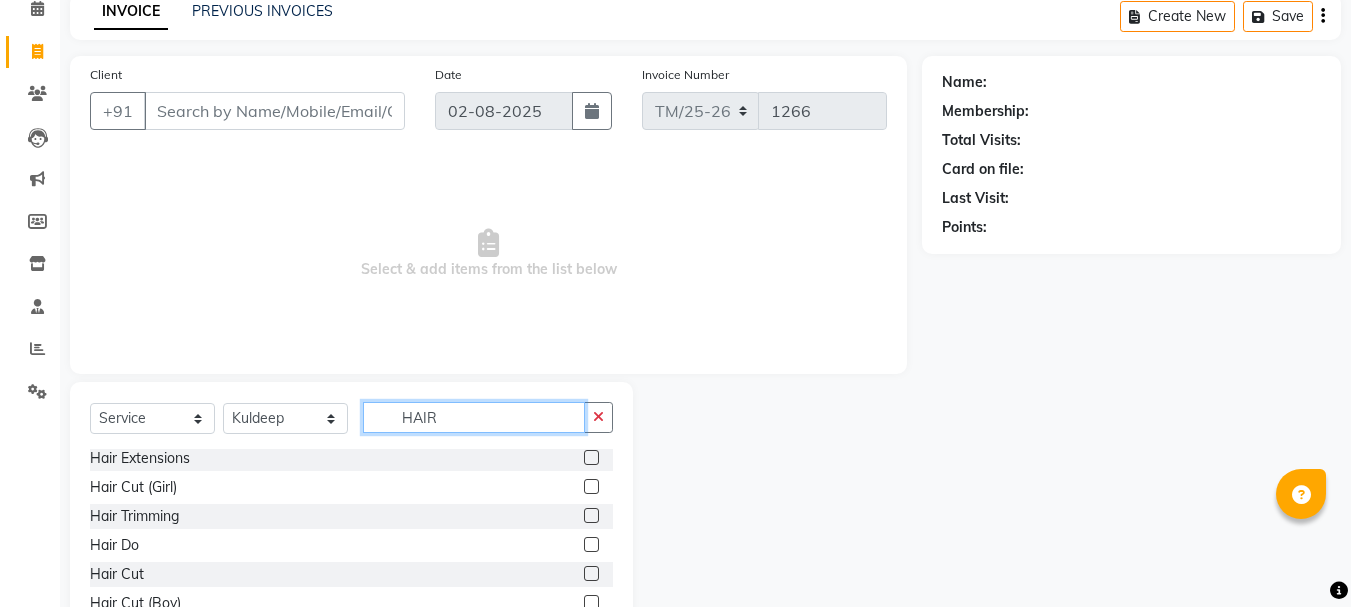 type on "HAIR" 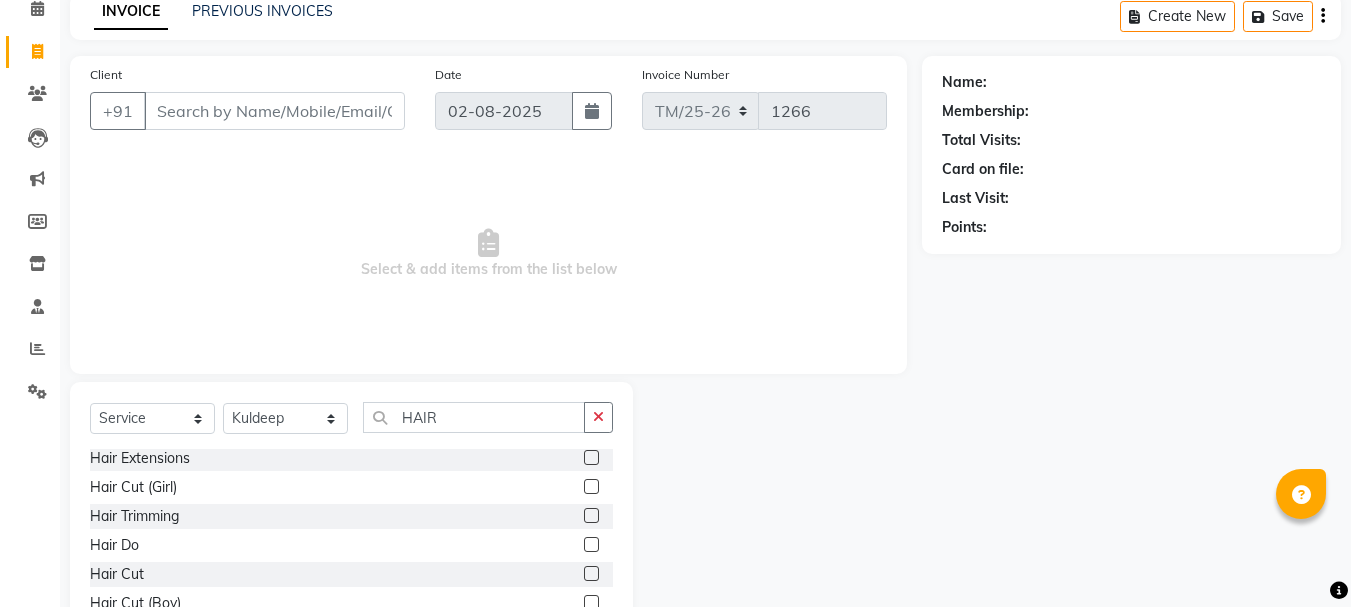click 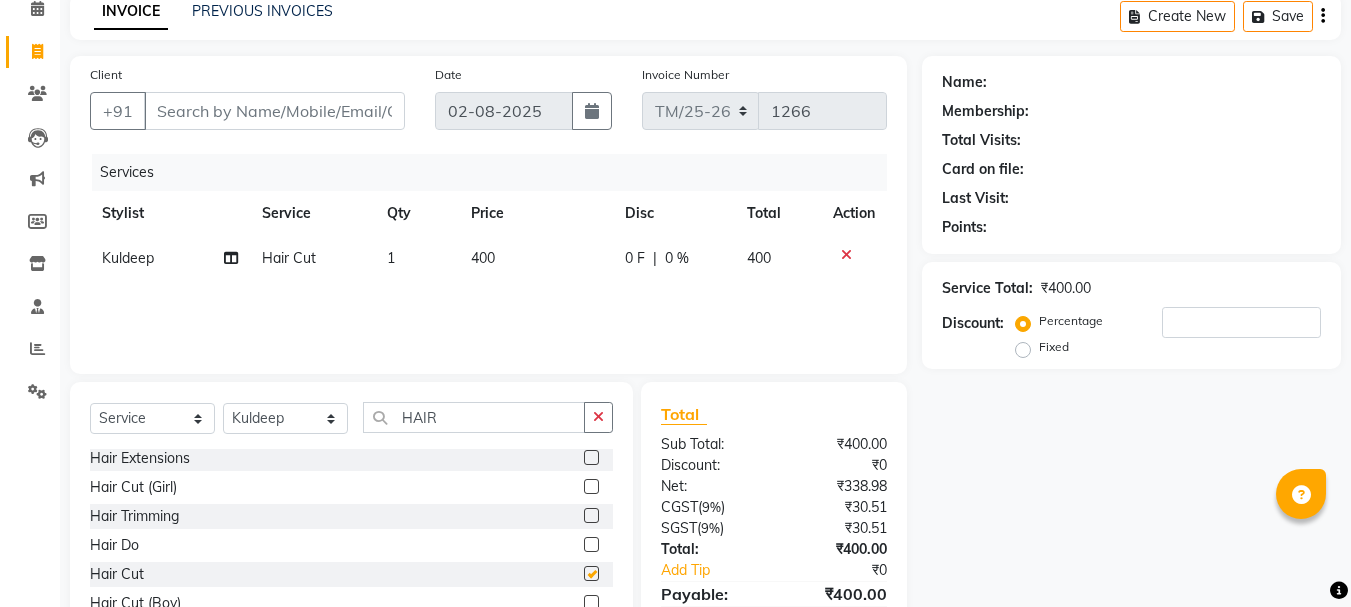 checkbox on "false" 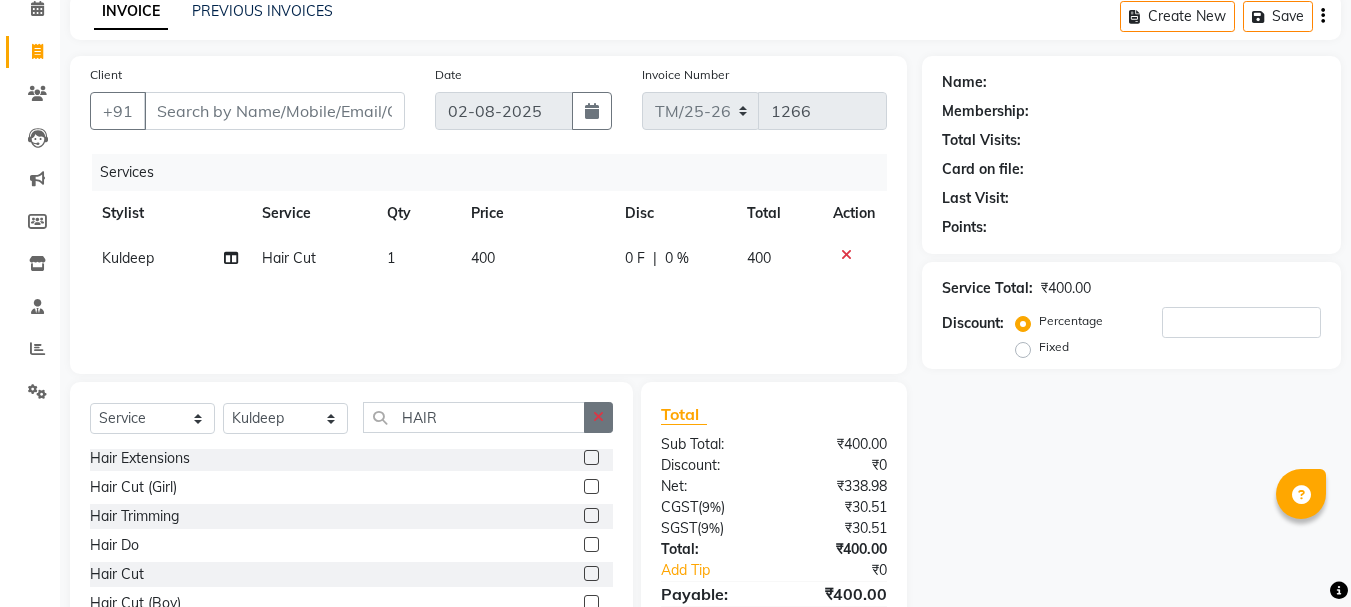 click 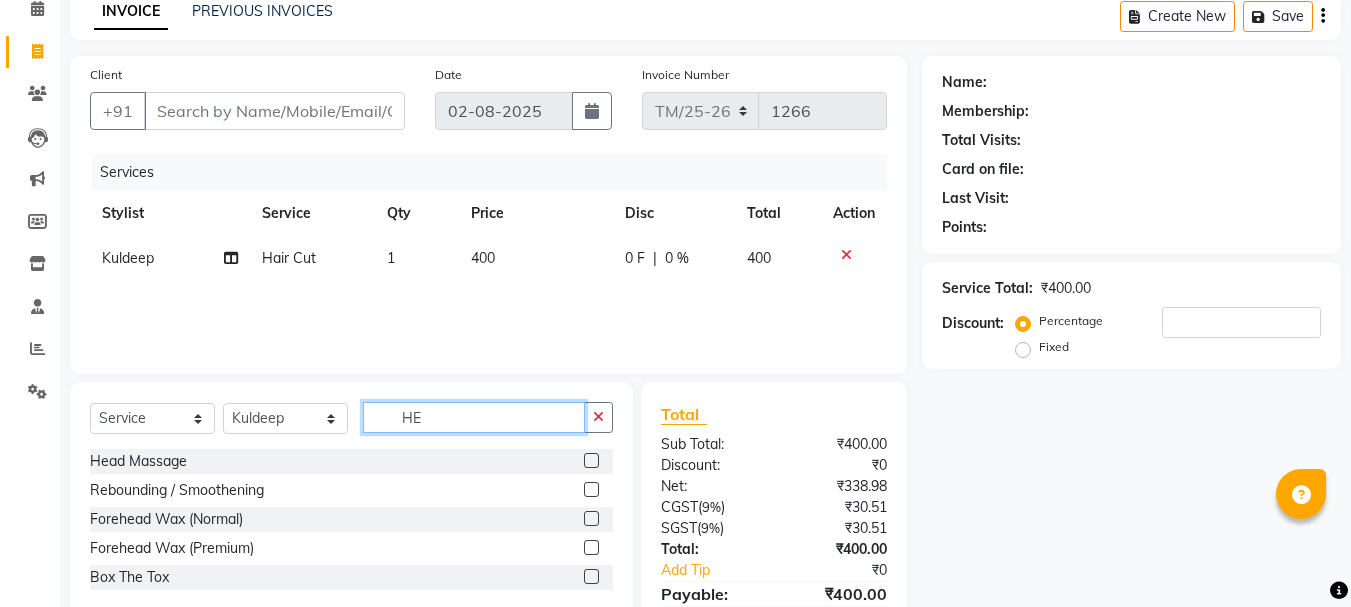 scroll, scrollTop: 0, scrollLeft: 0, axis: both 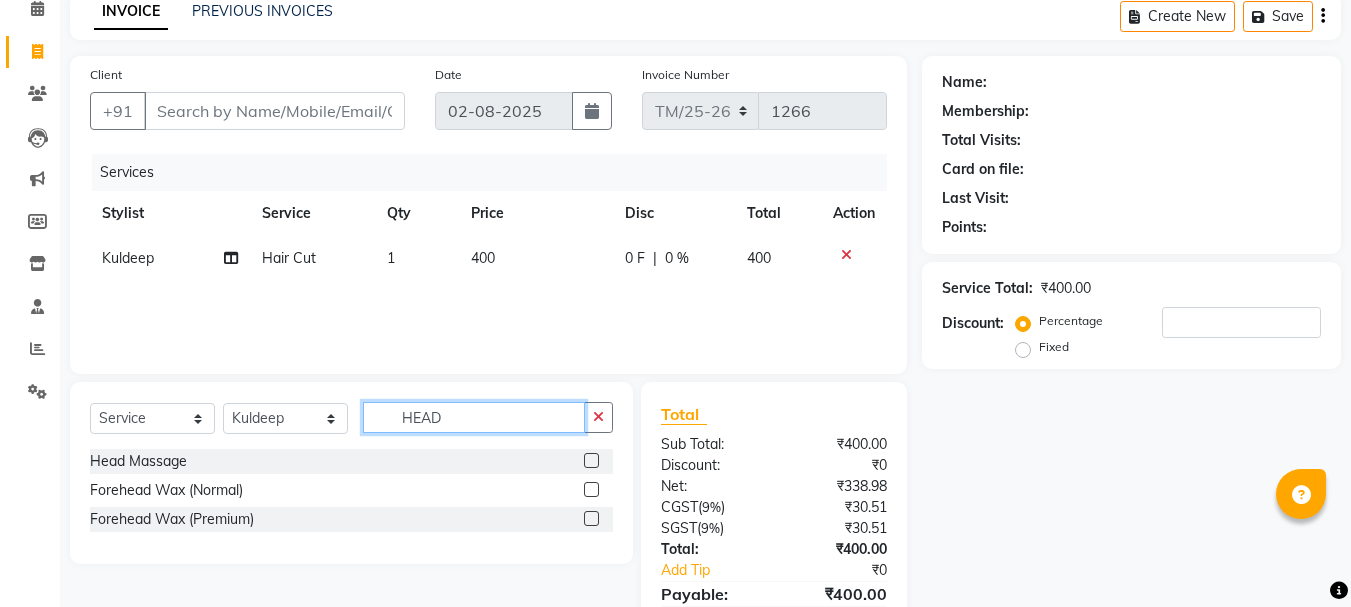 type on "HEAD" 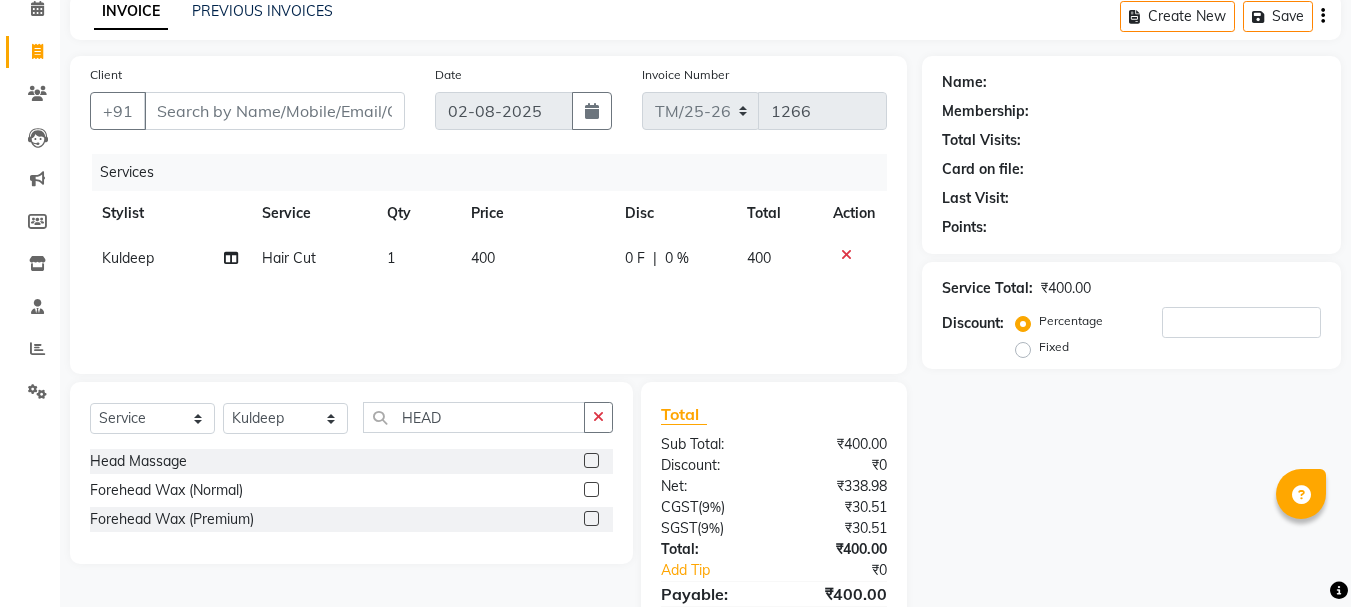 click 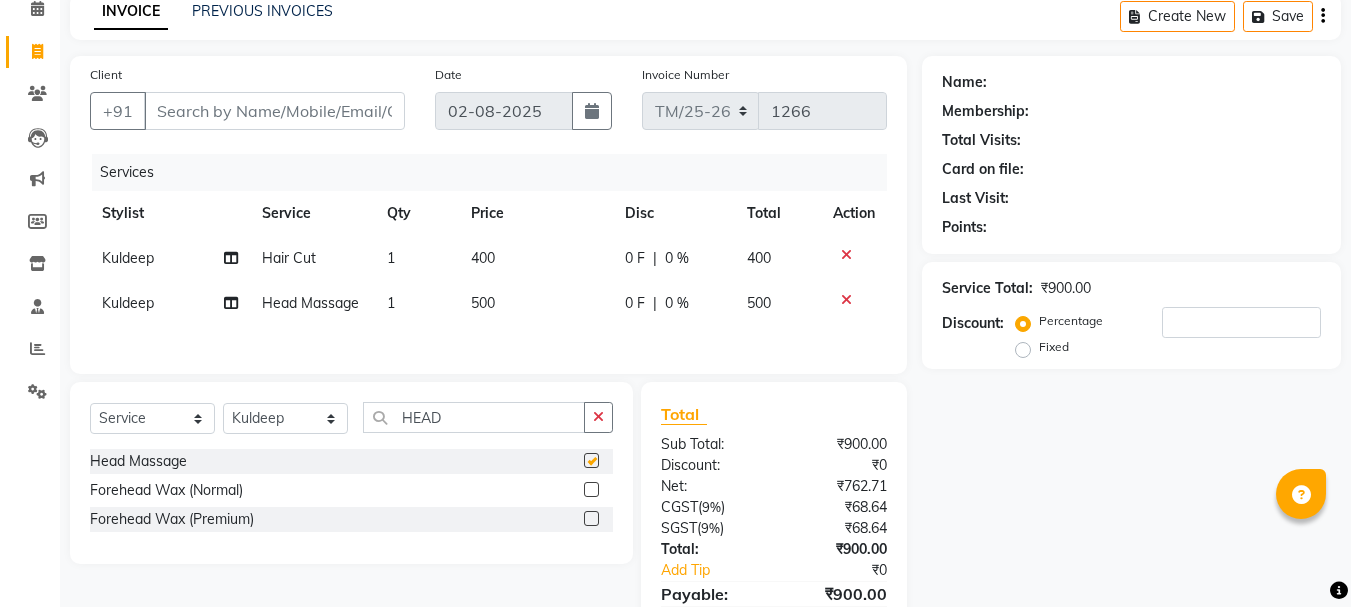 checkbox on "false" 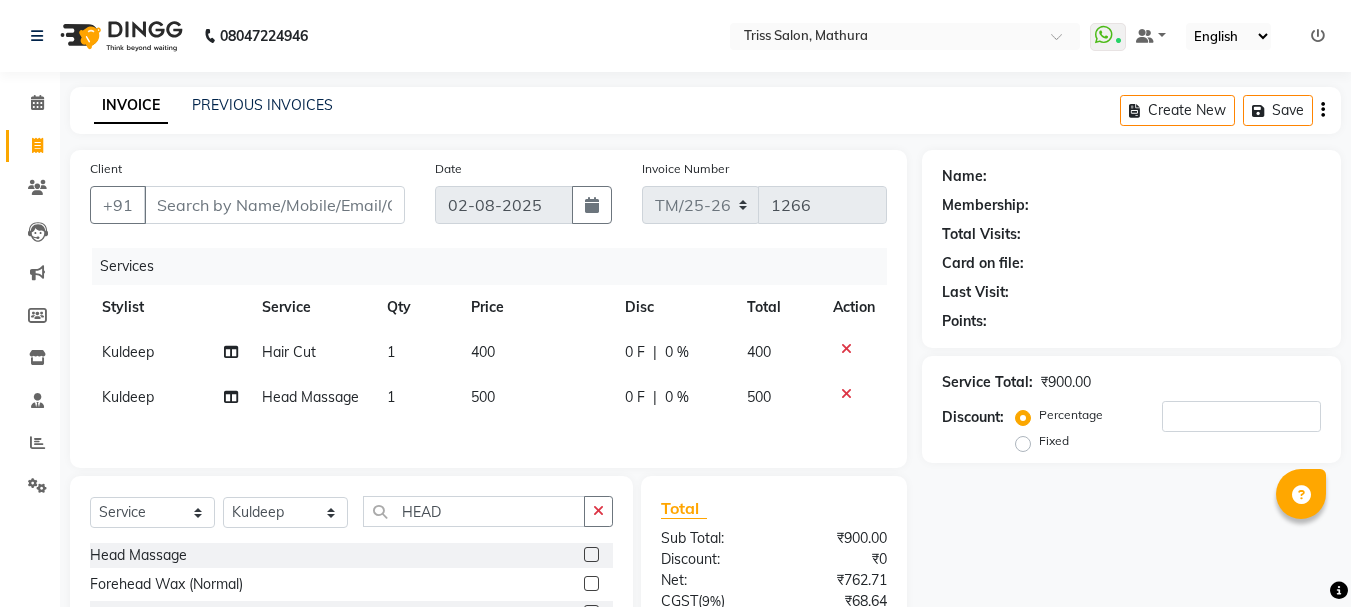 scroll, scrollTop: 1, scrollLeft: 0, axis: vertical 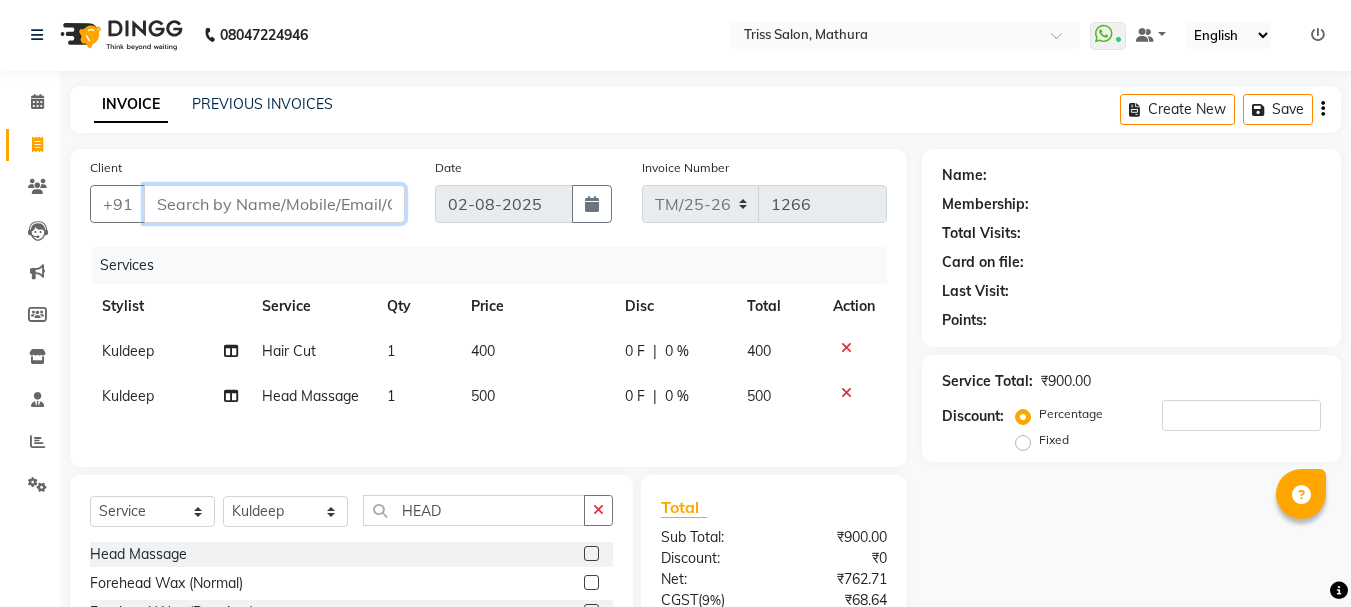 click on "Client" at bounding box center [274, 204] 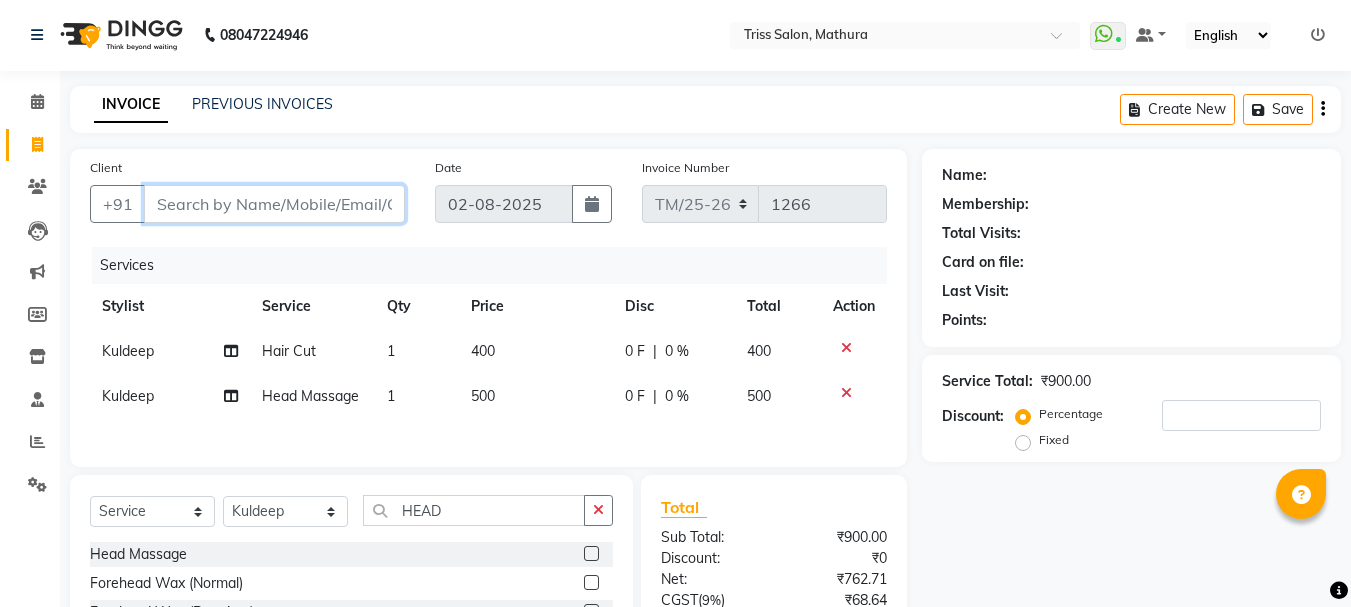 type on "8" 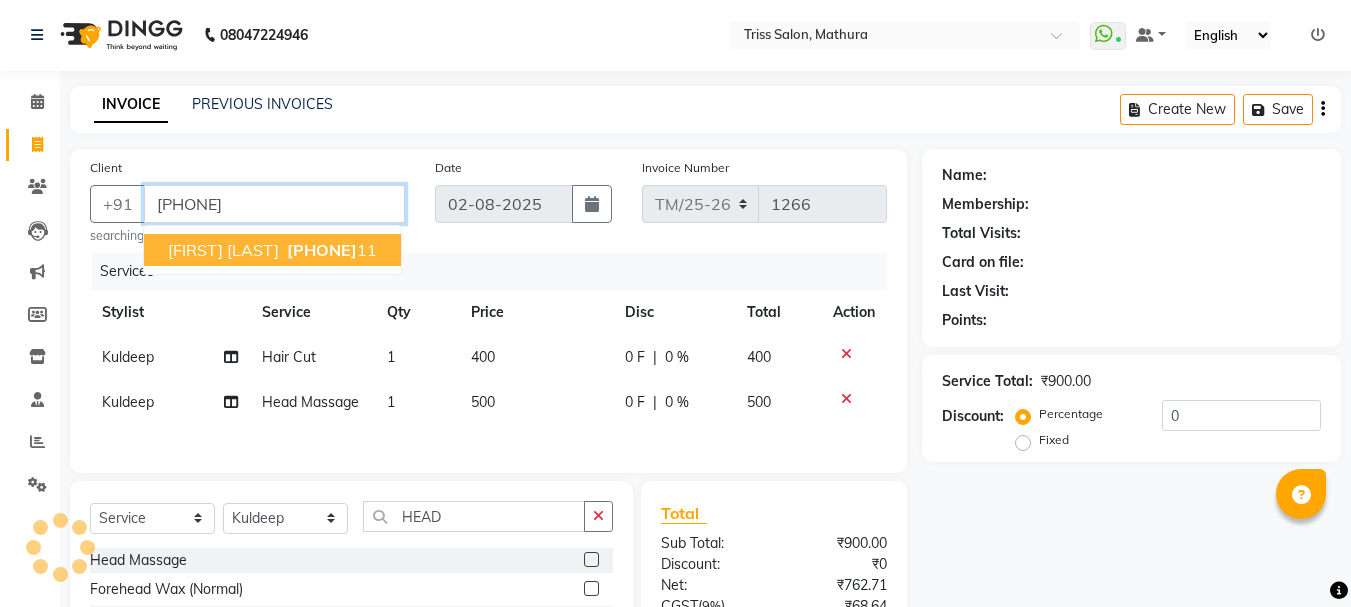 type on "[PHONE]" 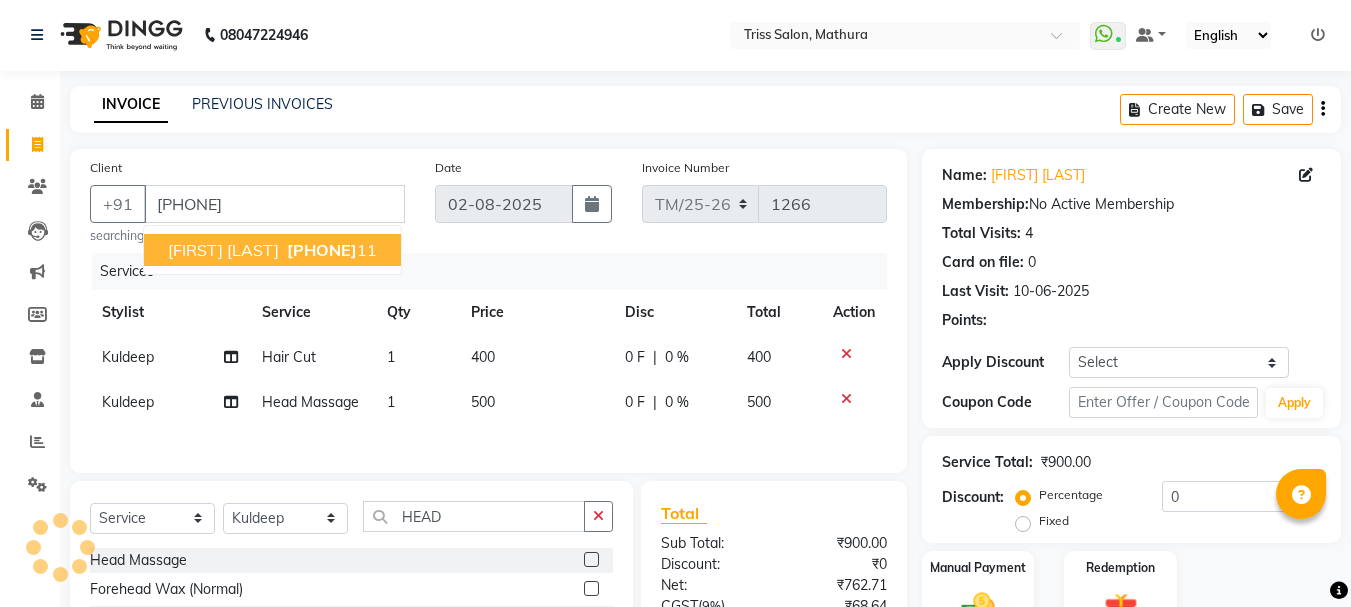 click on "[PHONE]" at bounding box center [322, 250] 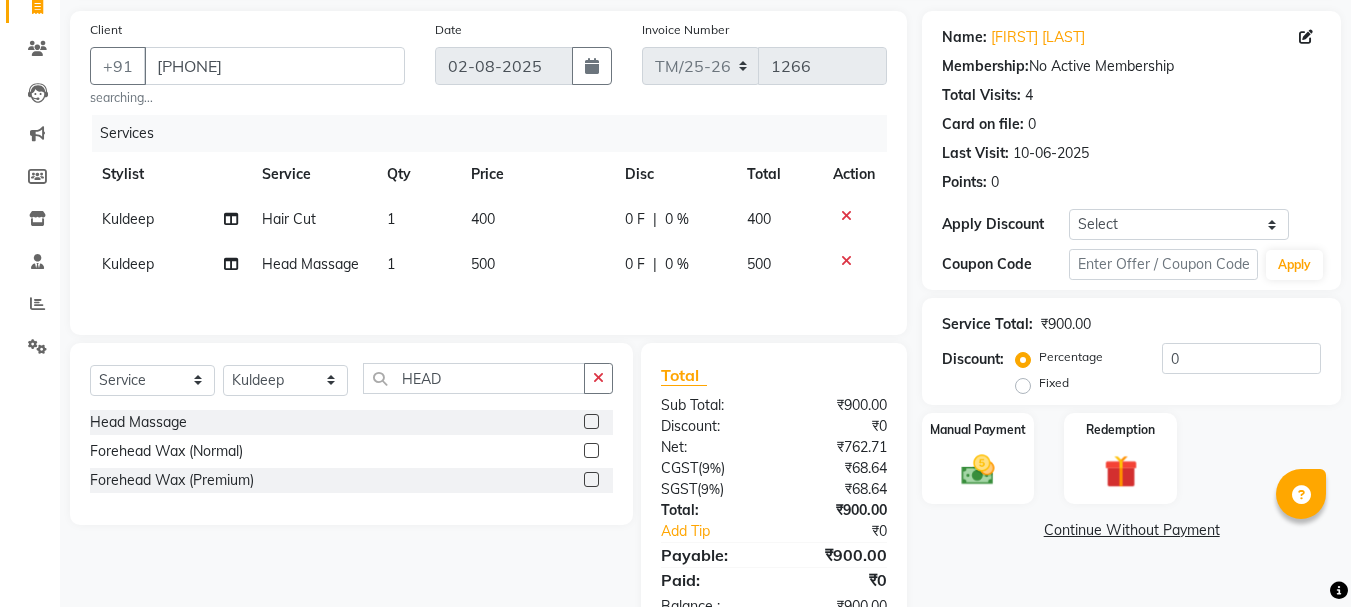 scroll, scrollTop: 202, scrollLeft: 0, axis: vertical 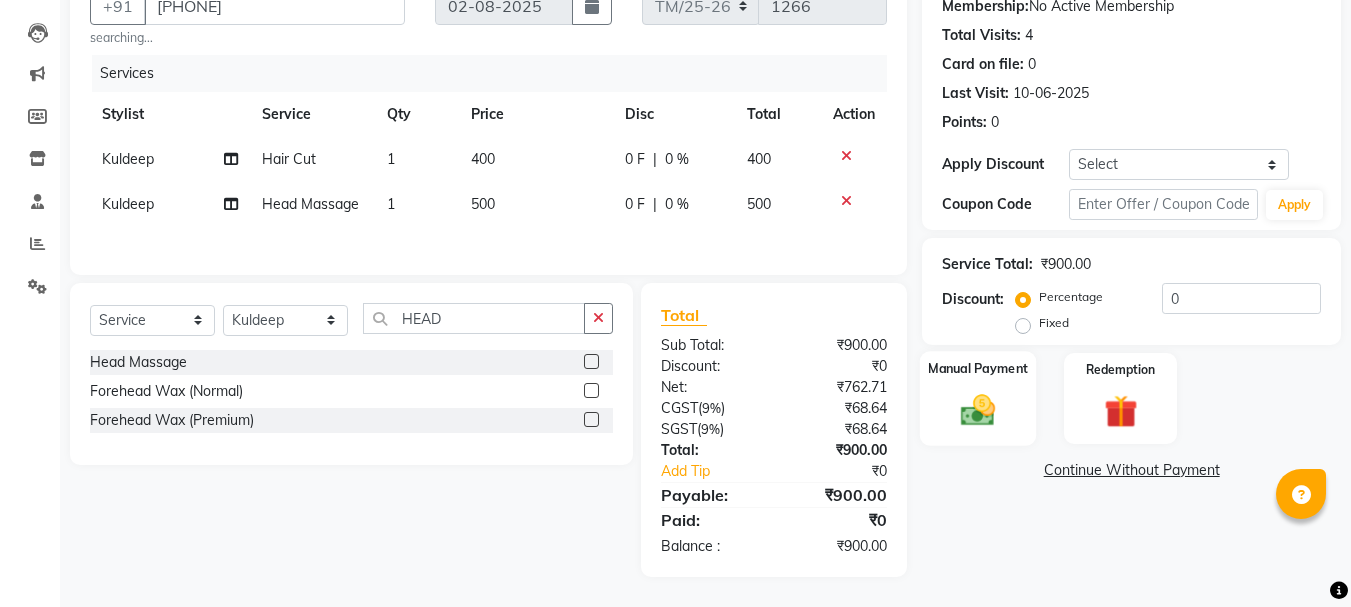 click 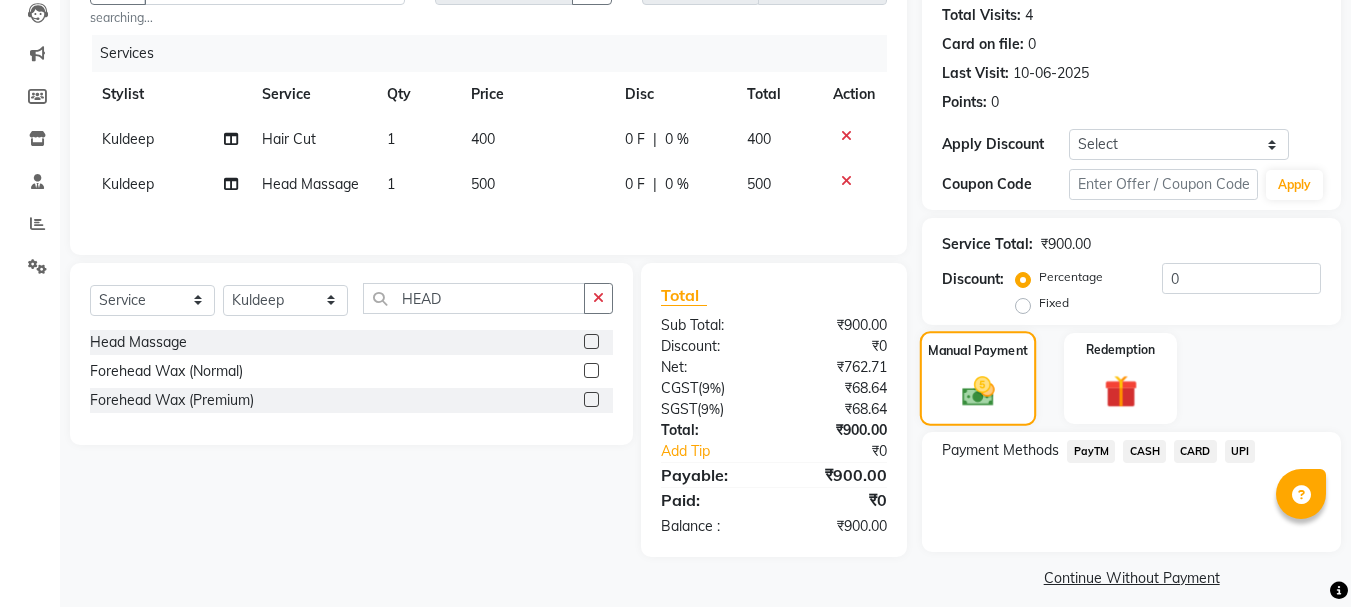 scroll, scrollTop: 235, scrollLeft: 0, axis: vertical 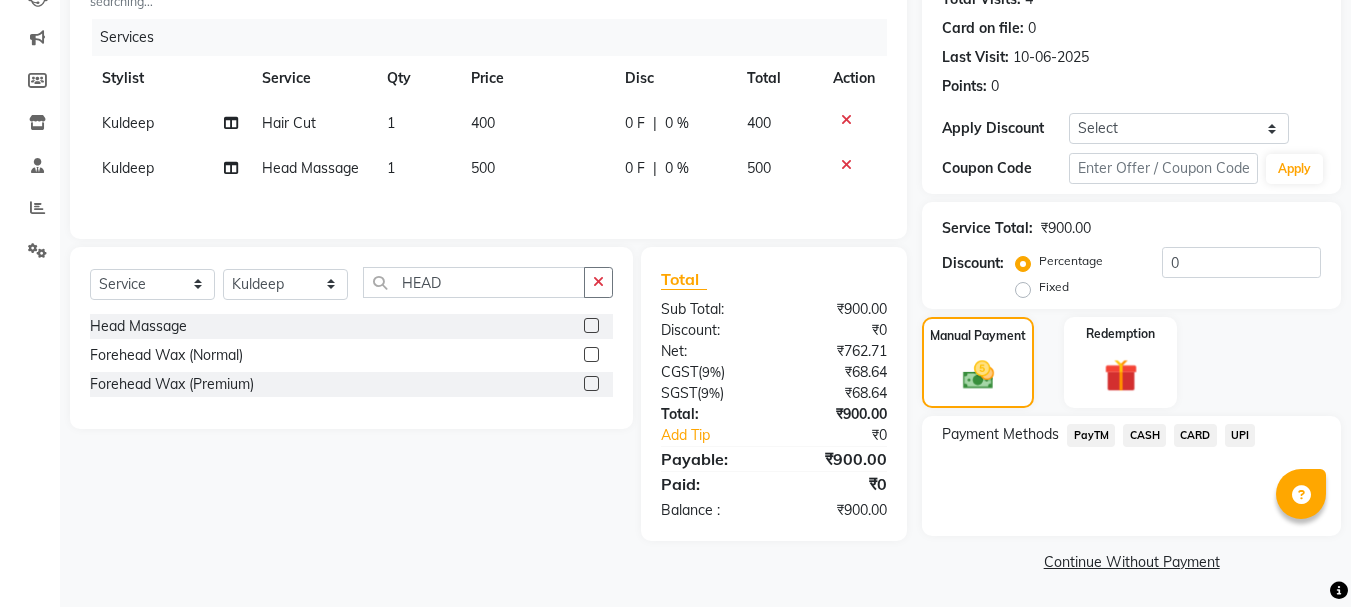 click on "UPI" 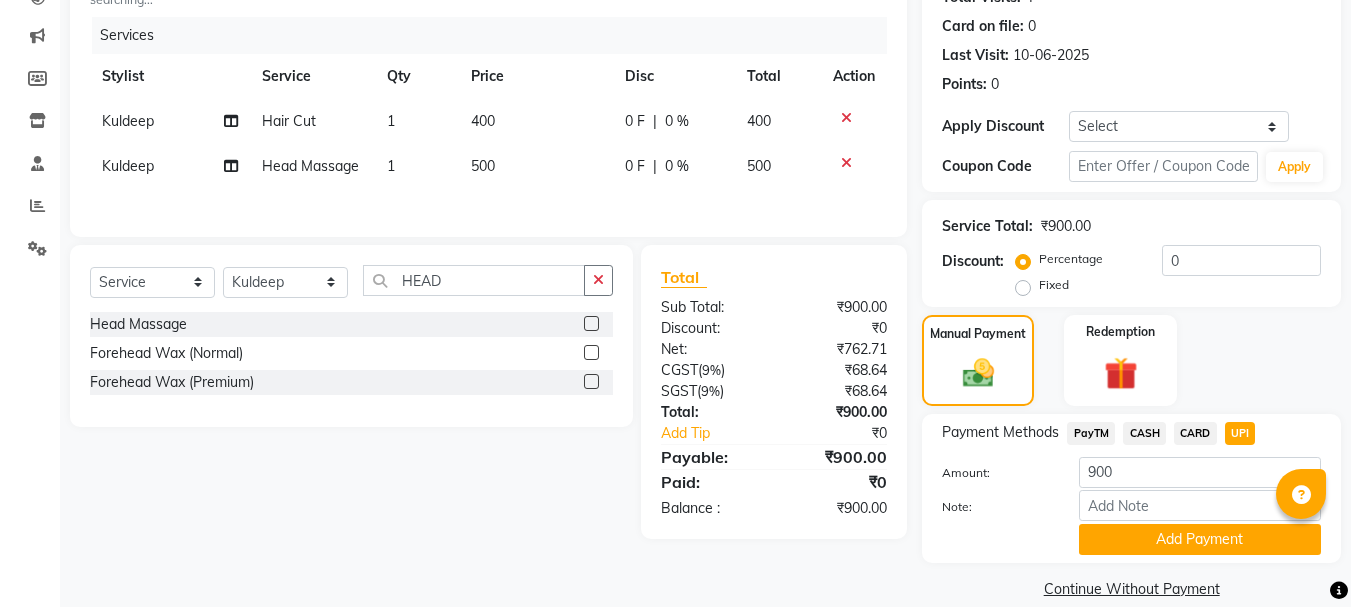scroll, scrollTop: 264, scrollLeft: 0, axis: vertical 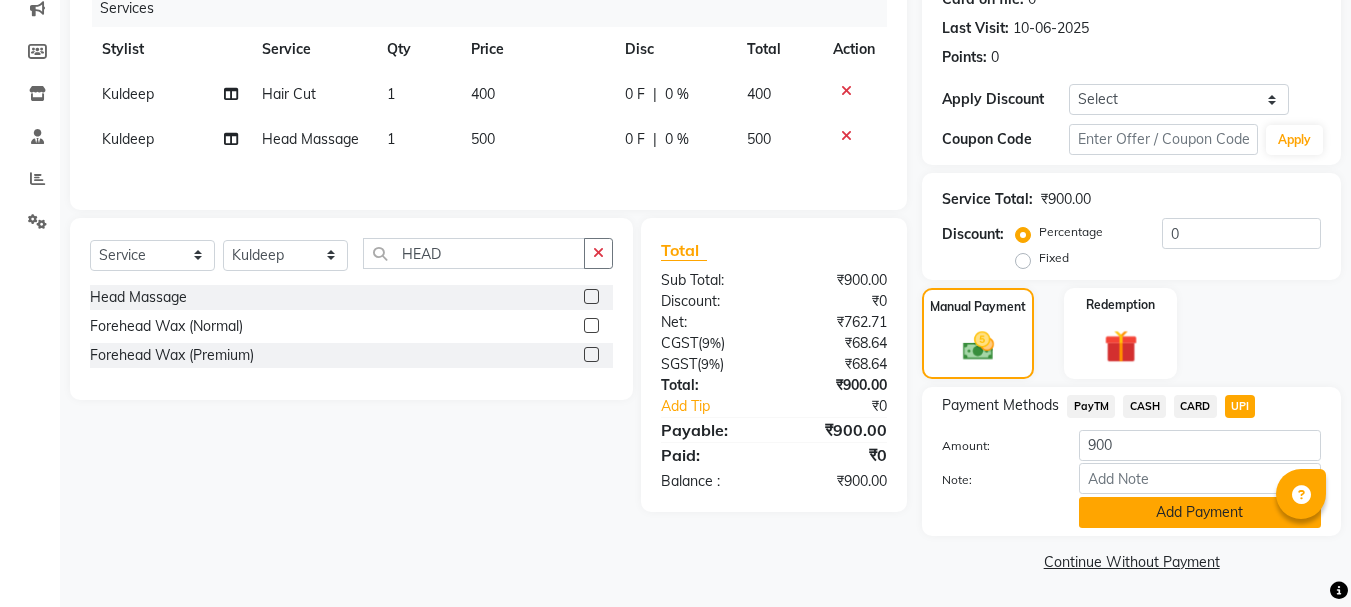 click on "Add Payment" 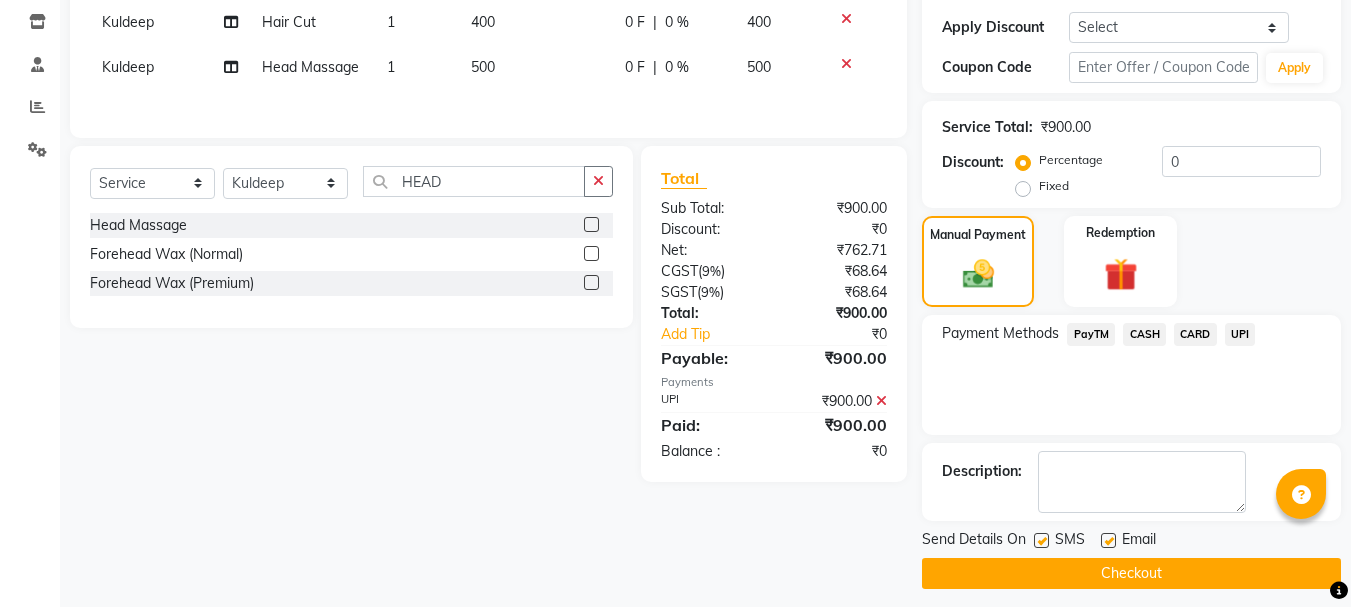 scroll, scrollTop: 348, scrollLeft: 0, axis: vertical 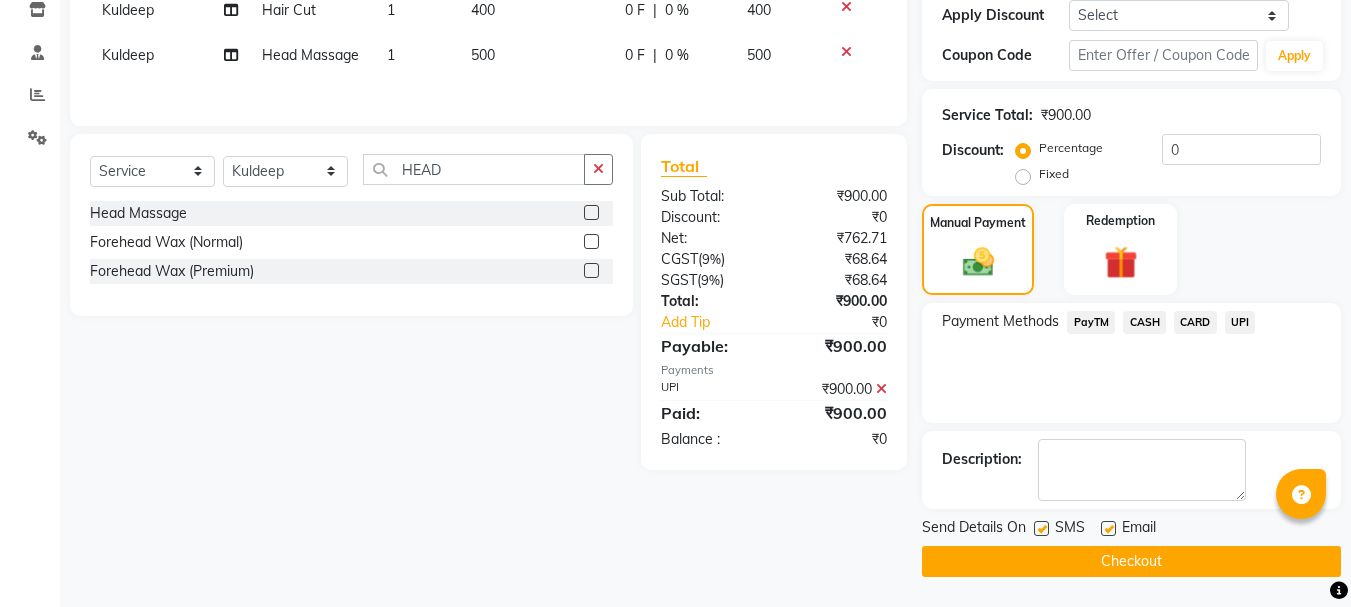 click on "Checkout" 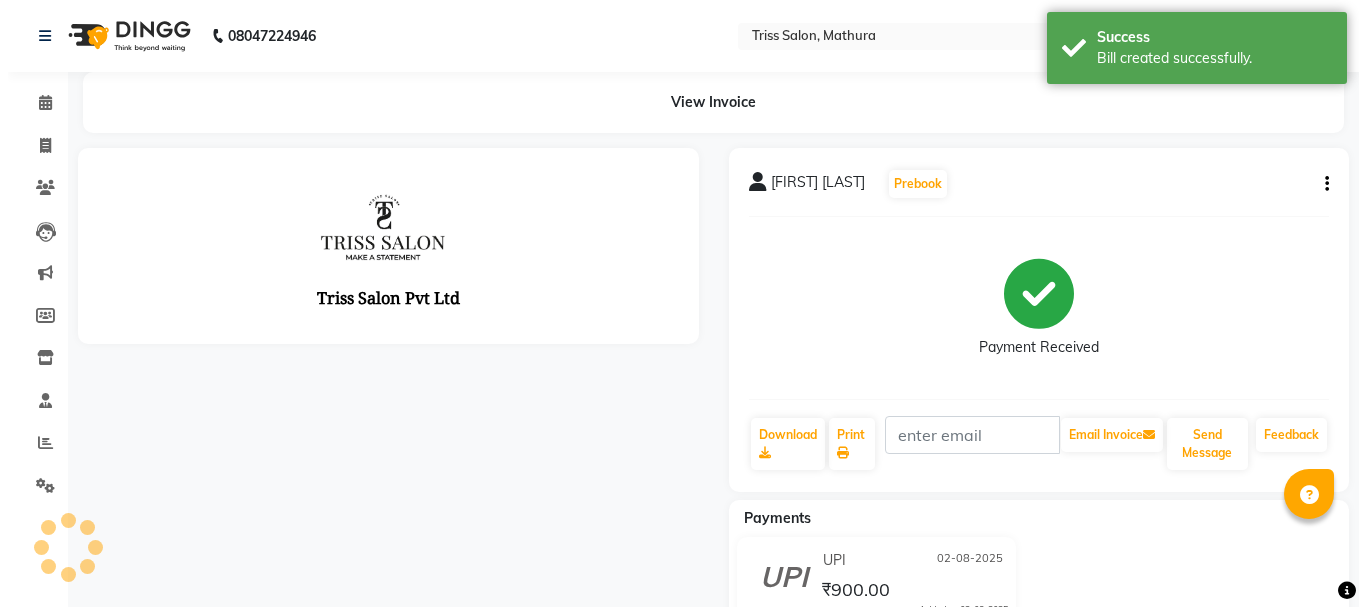 scroll, scrollTop: 0, scrollLeft: 0, axis: both 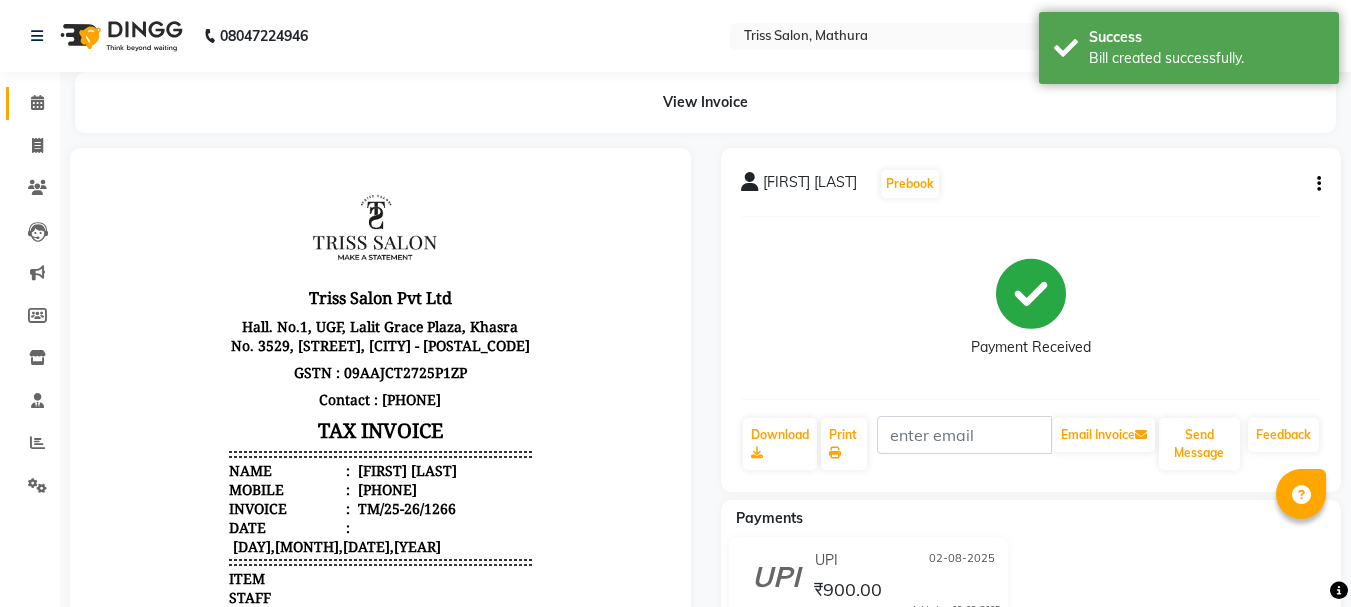 click on "Calendar" 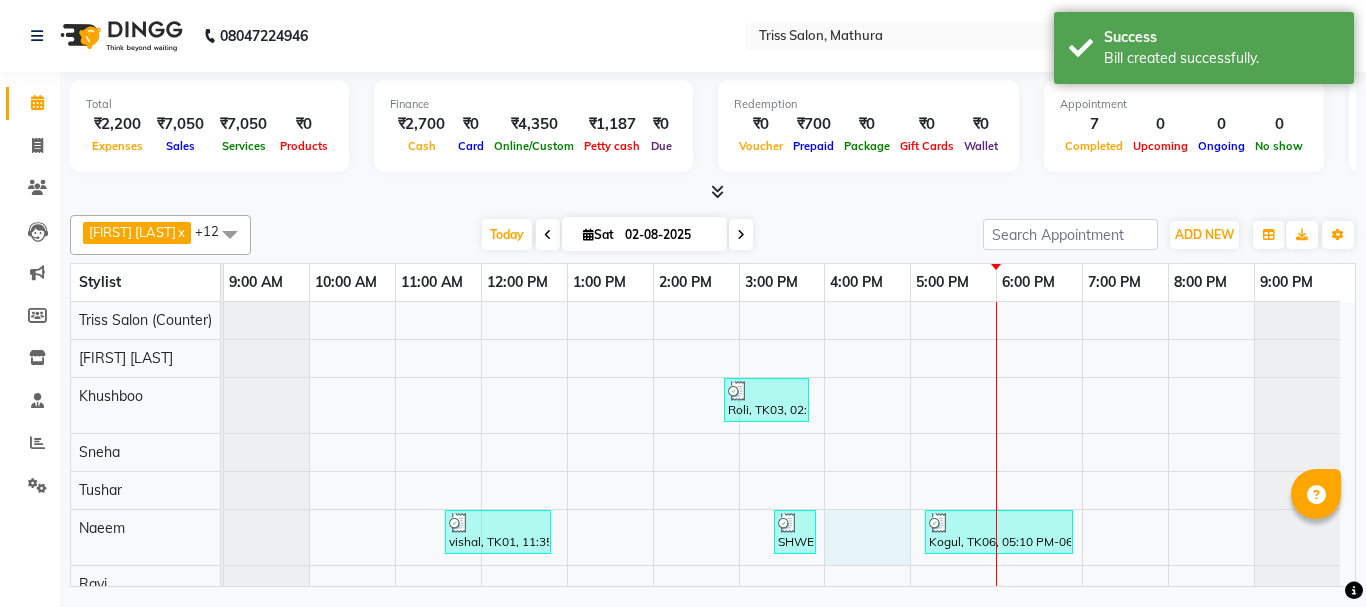 scroll, scrollTop: 55, scrollLeft: 0, axis: vertical 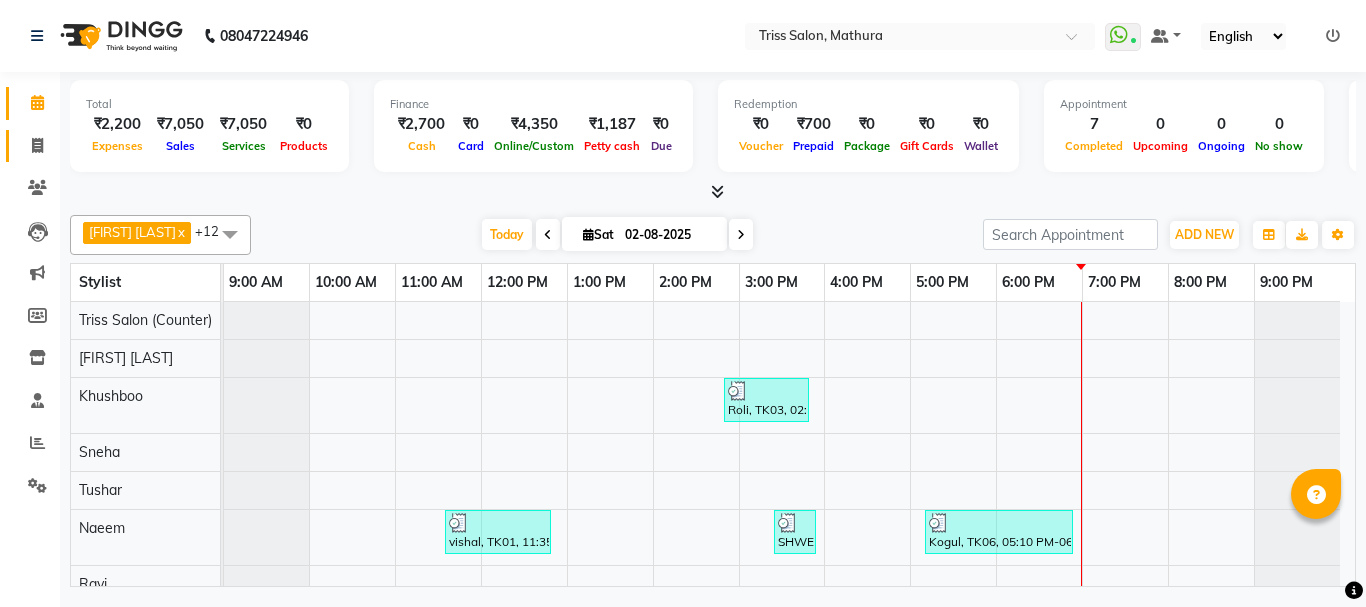click 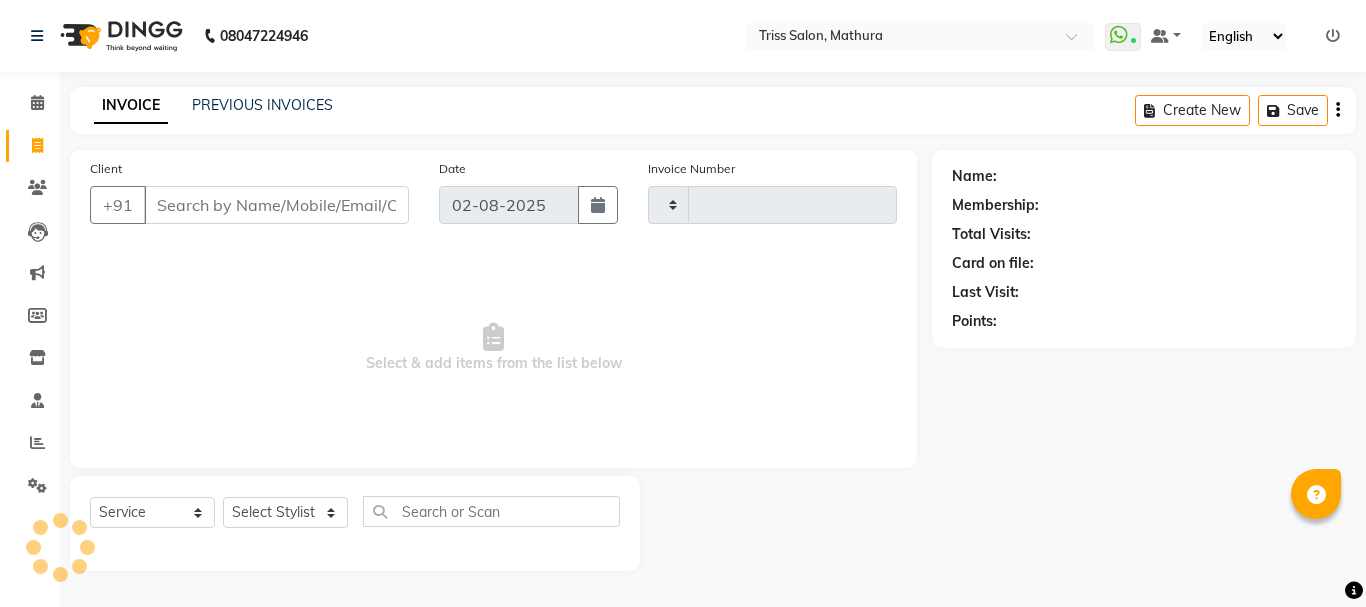 type on "1267" 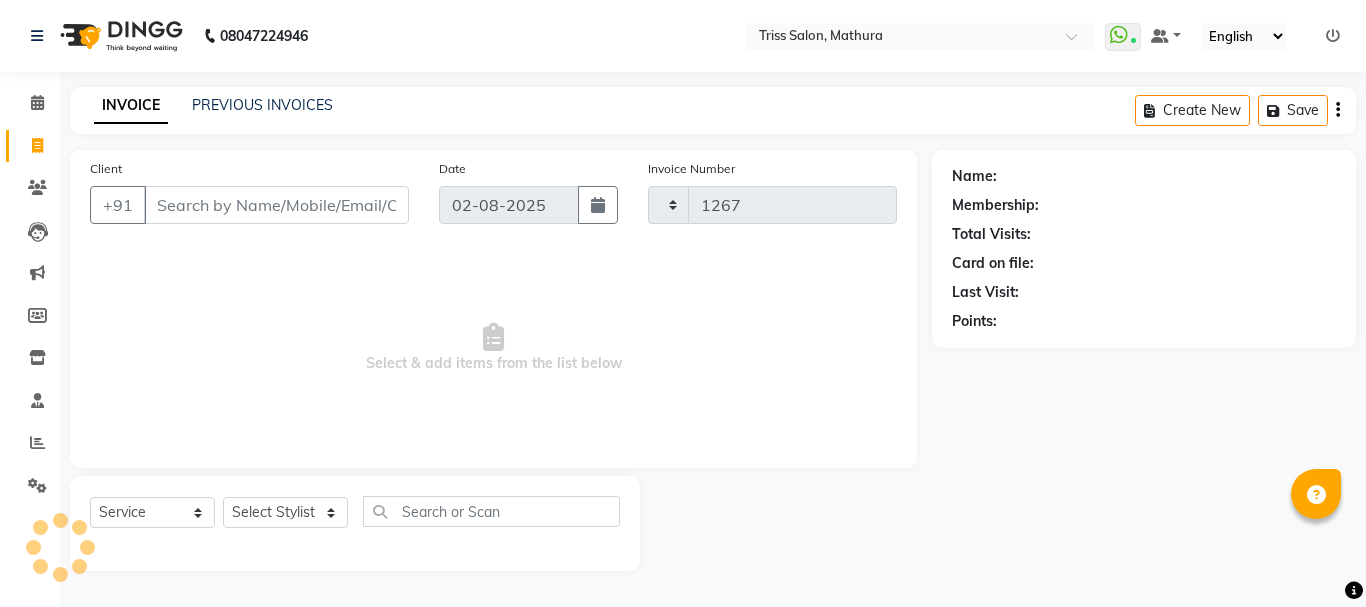 select on "4304" 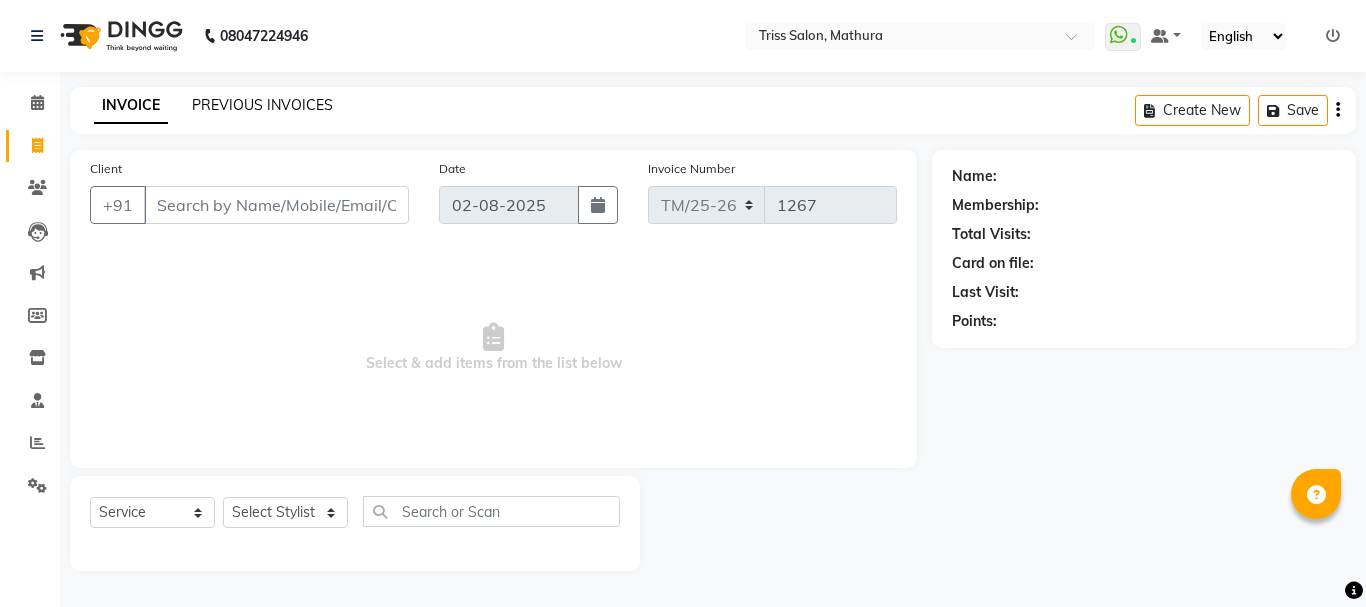 click on "PREVIOUS INVOICES" 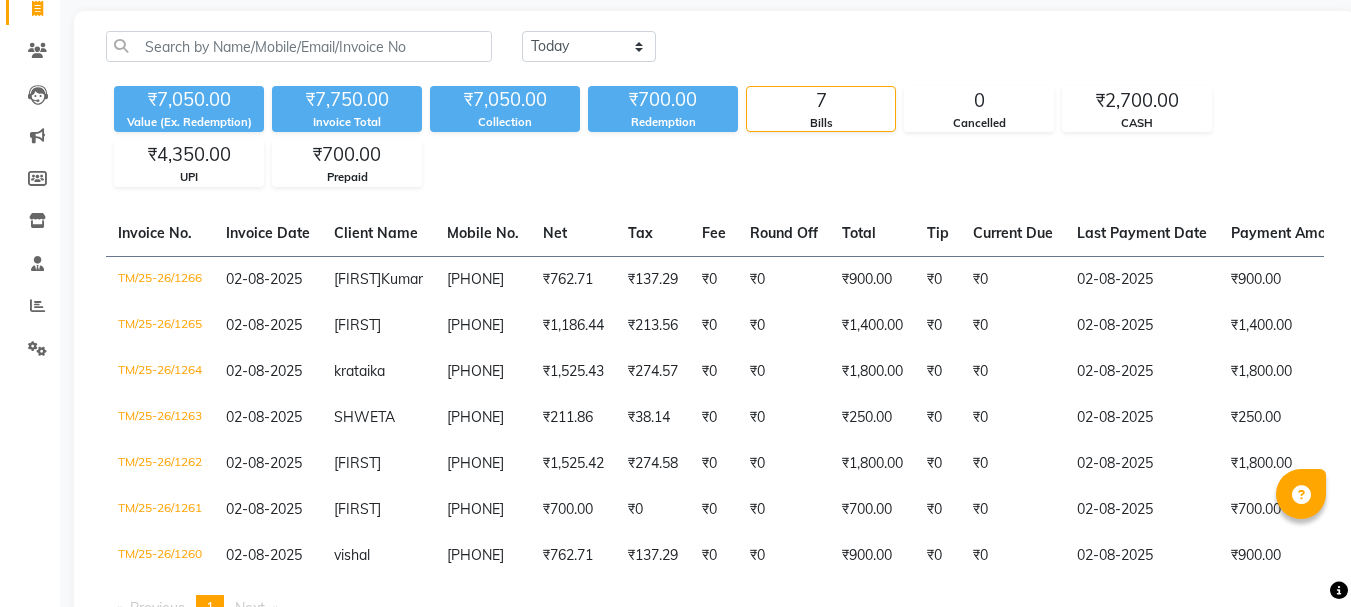 scroll, scrollTop: 154, scrollLeft: 0, axis: vertical 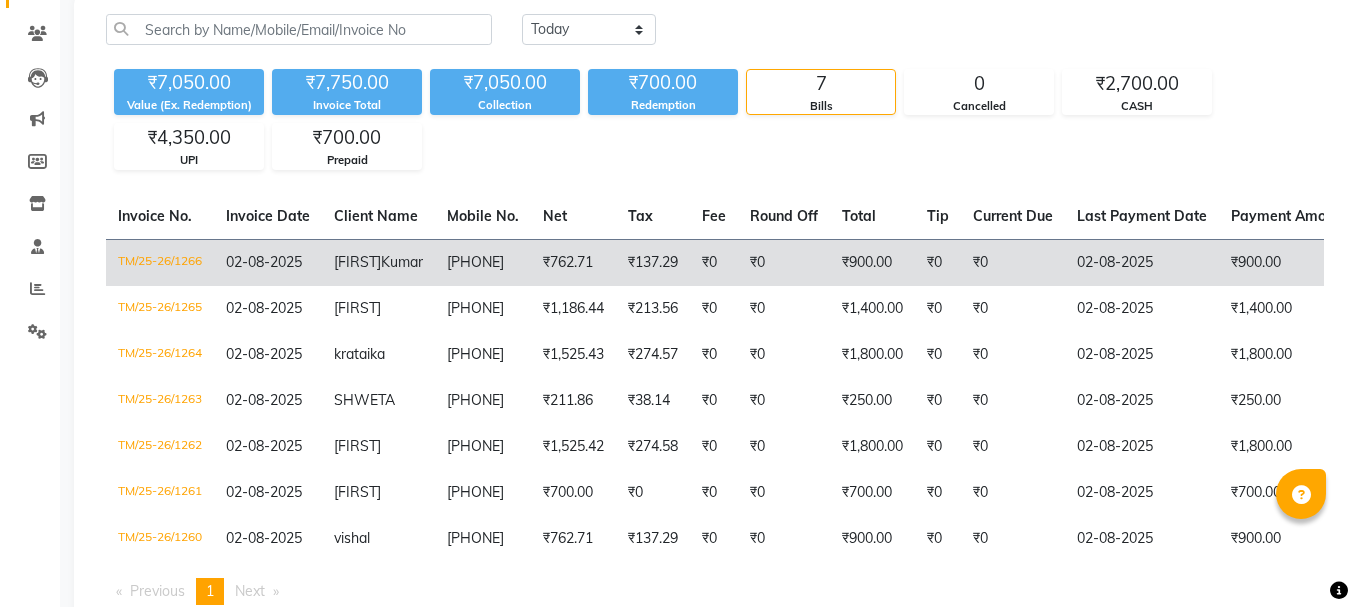 click on "[PHONE]" 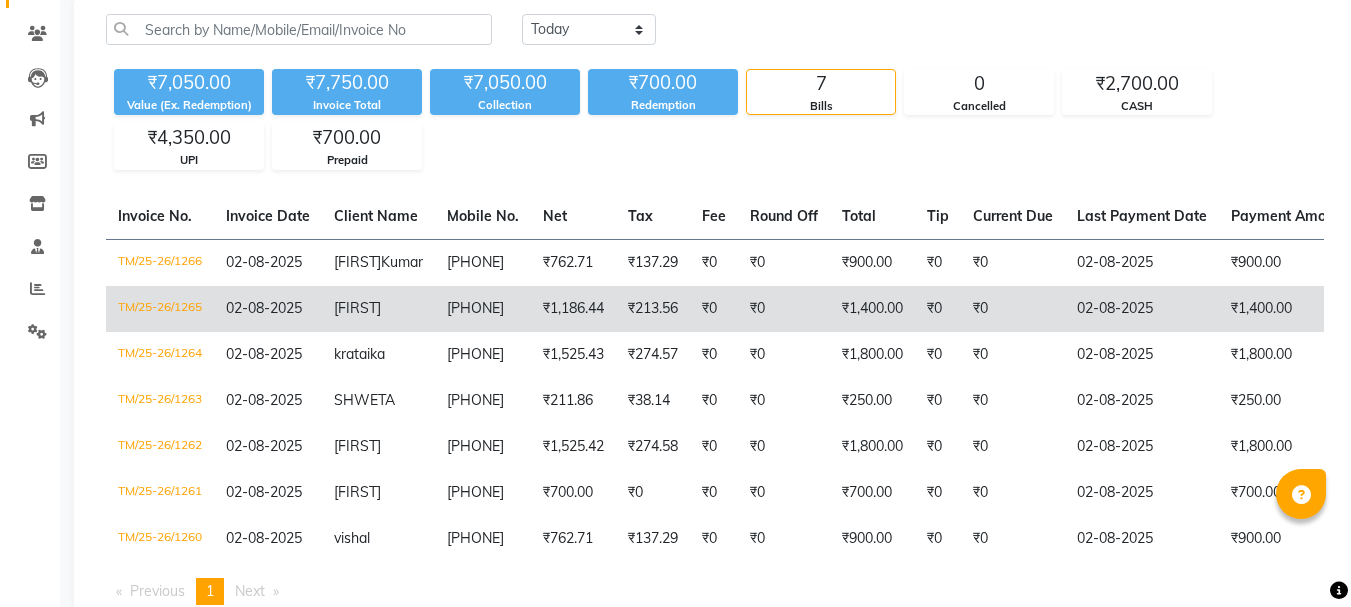 click on "[PHONE]" 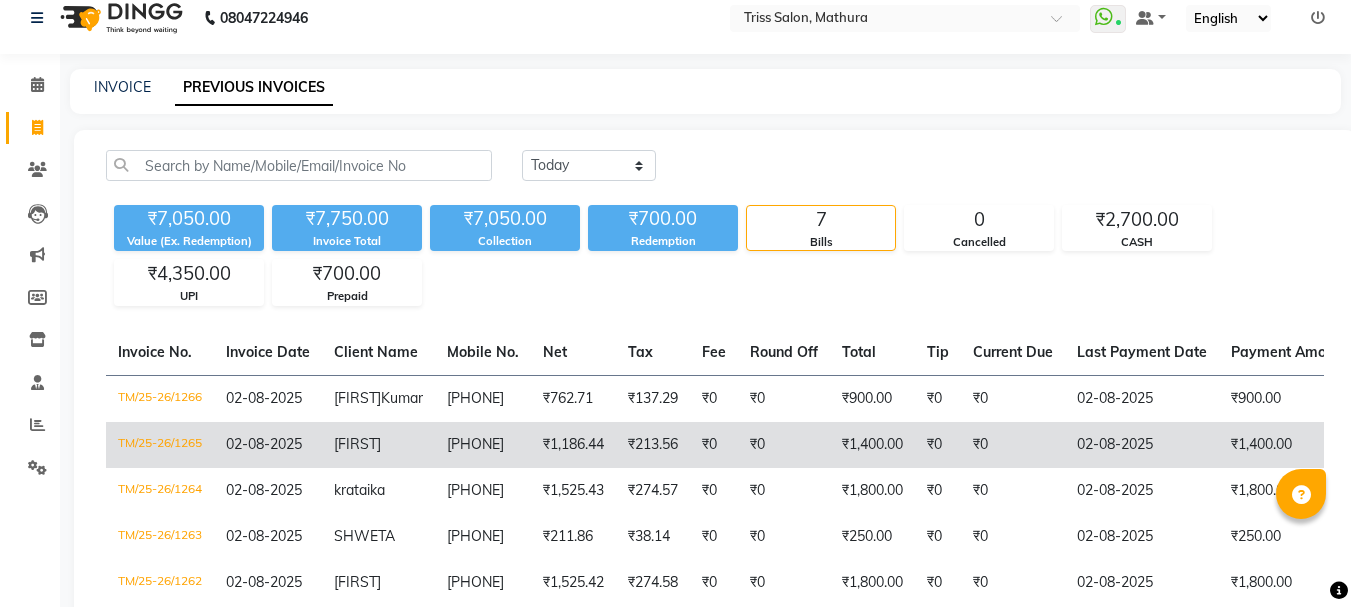 scroll, scrollTop: 0, scrollLeft: 0, axis: both 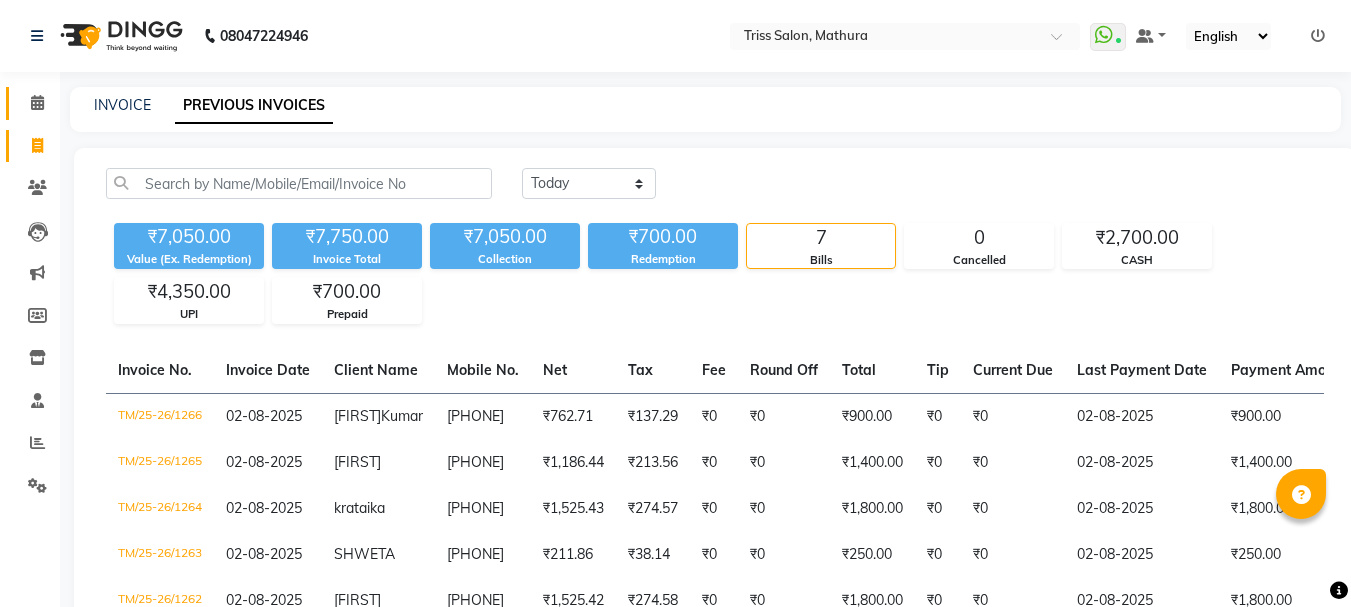 click 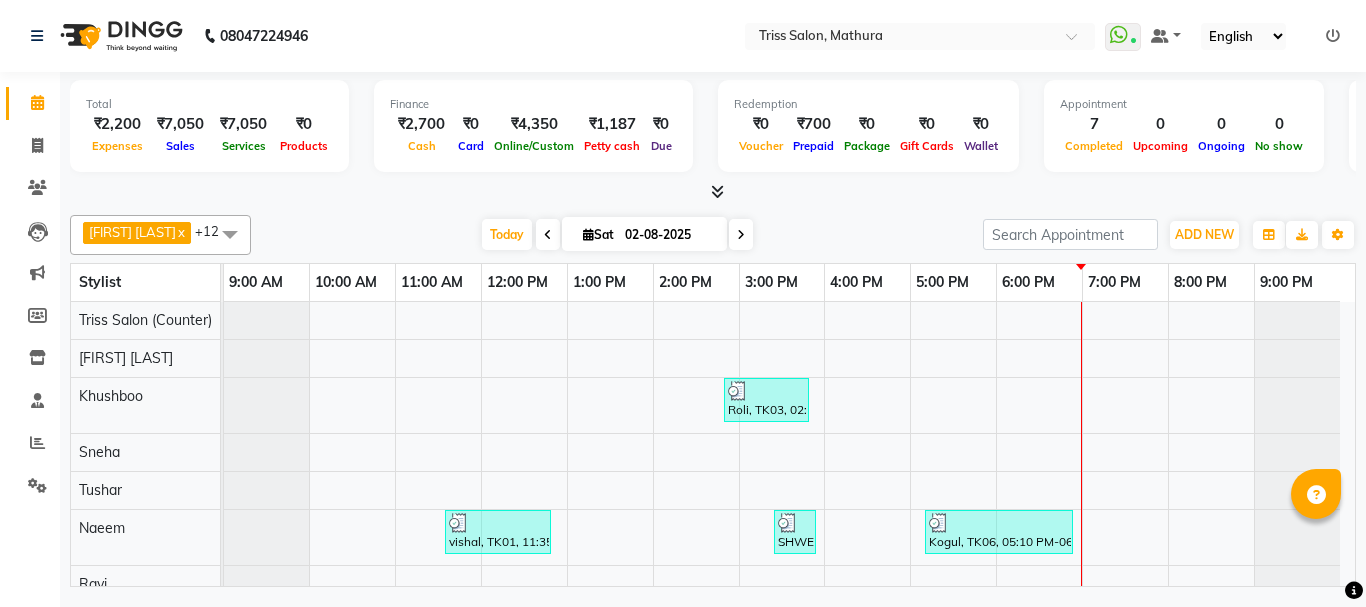 click at bounding box center (713, 192) 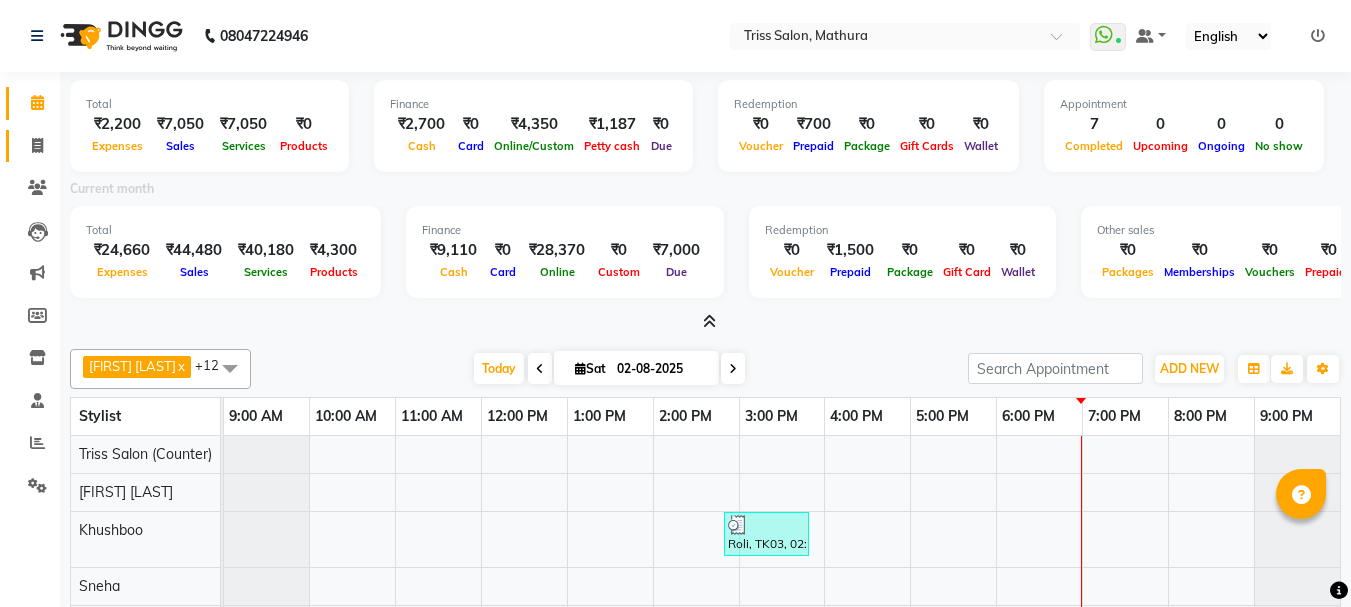 click 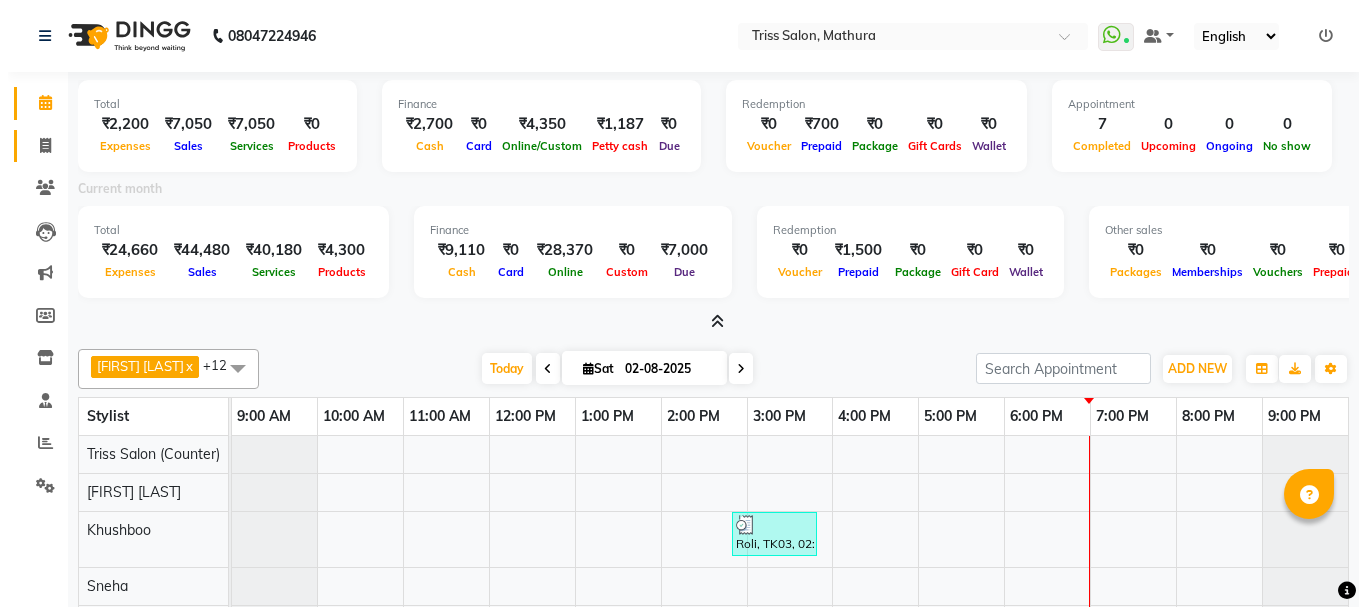select on "service" 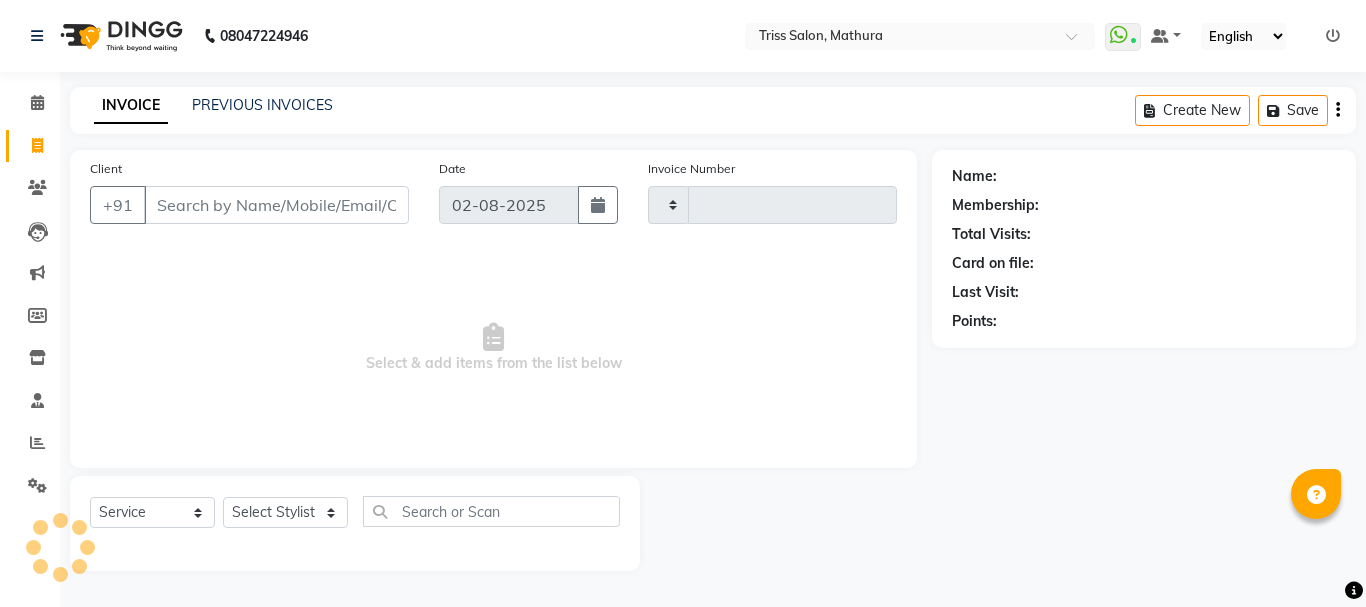 type on "1267" 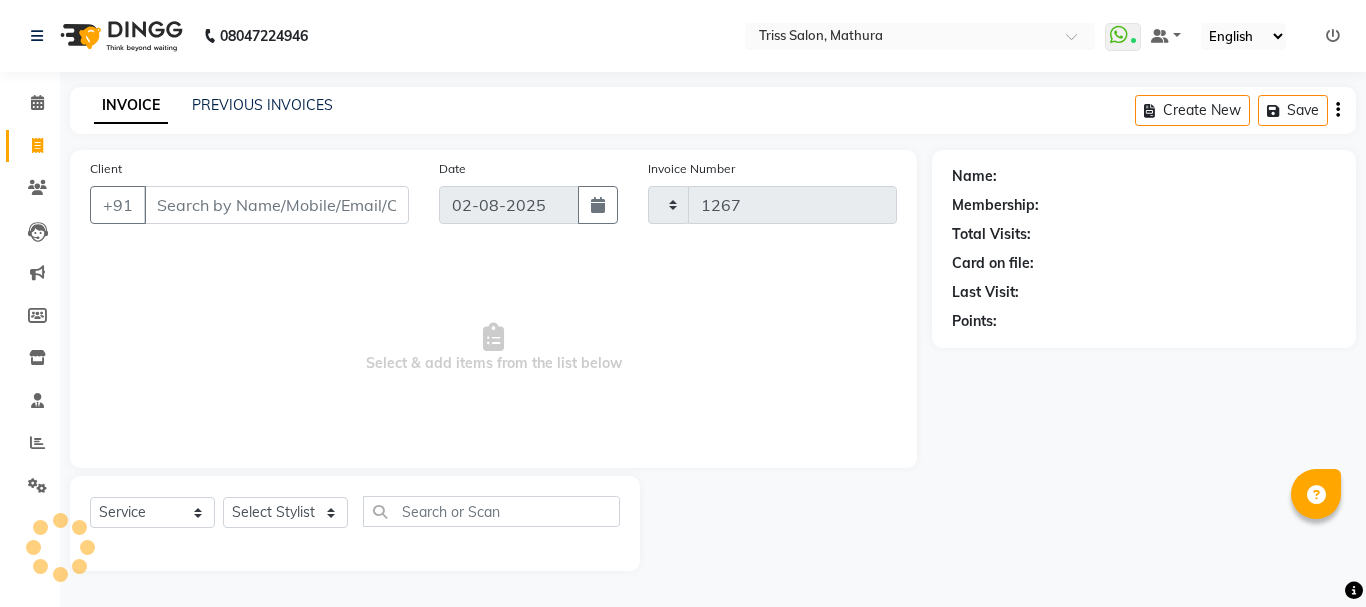 select on "4304" 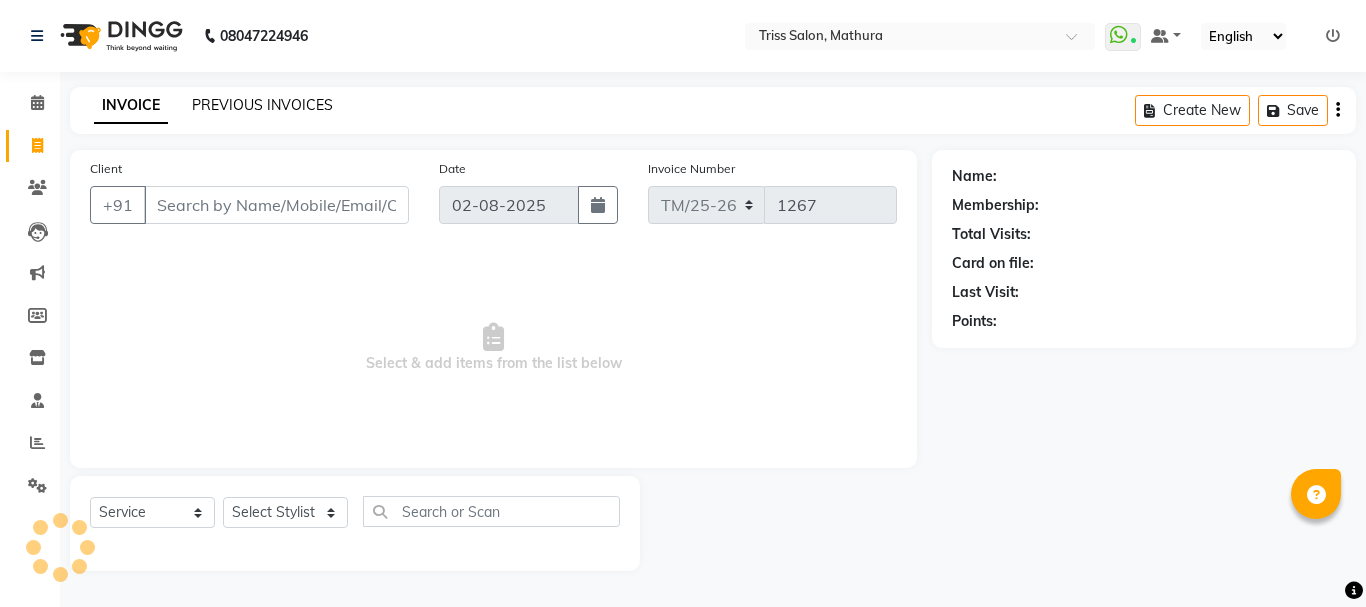 click on "PREVIOUS INVOICES" 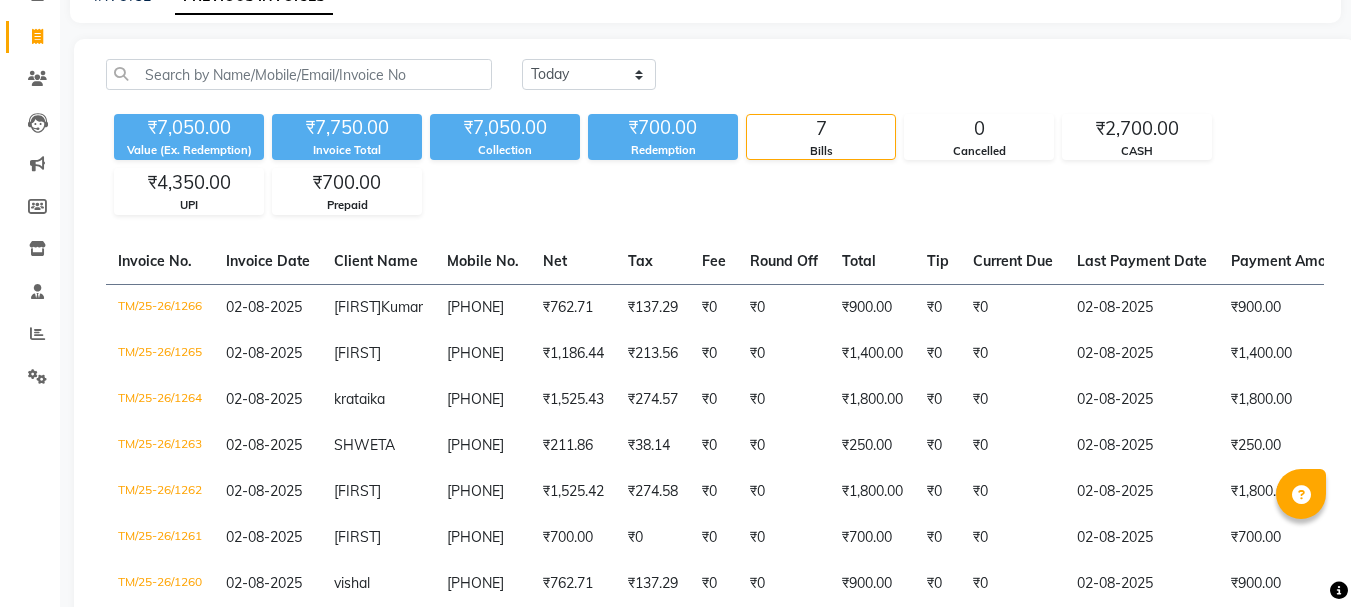 scroll, scrollTop: 0, scrollLeft: 0, axis: both 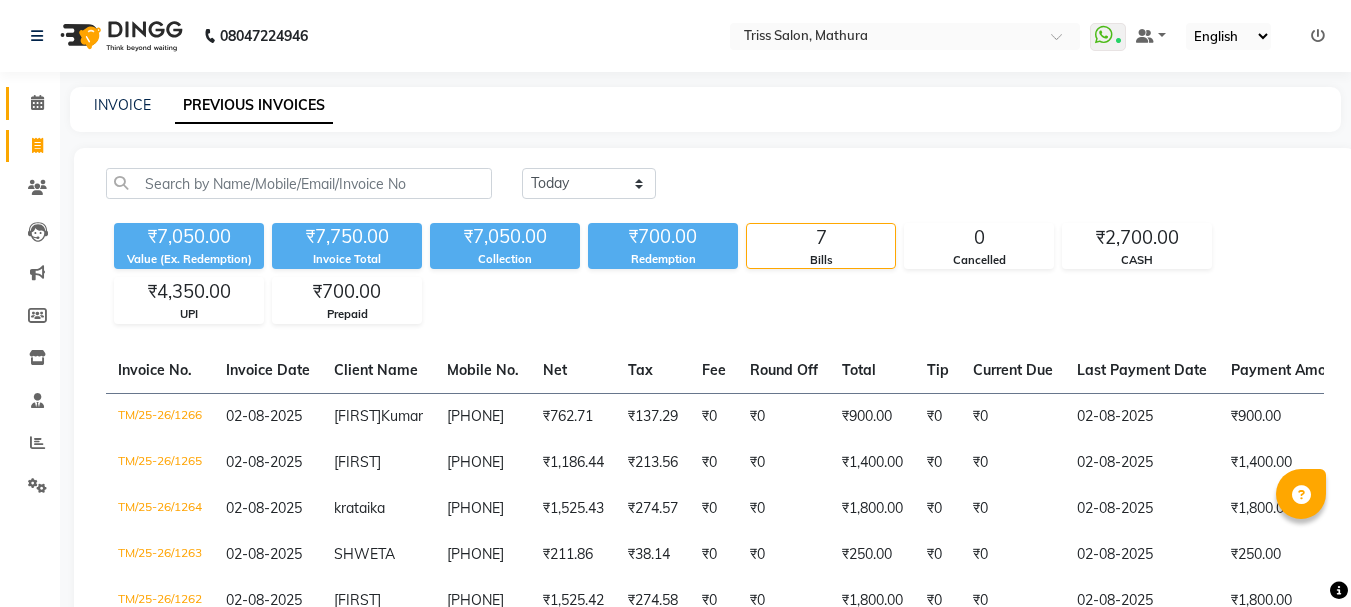 click 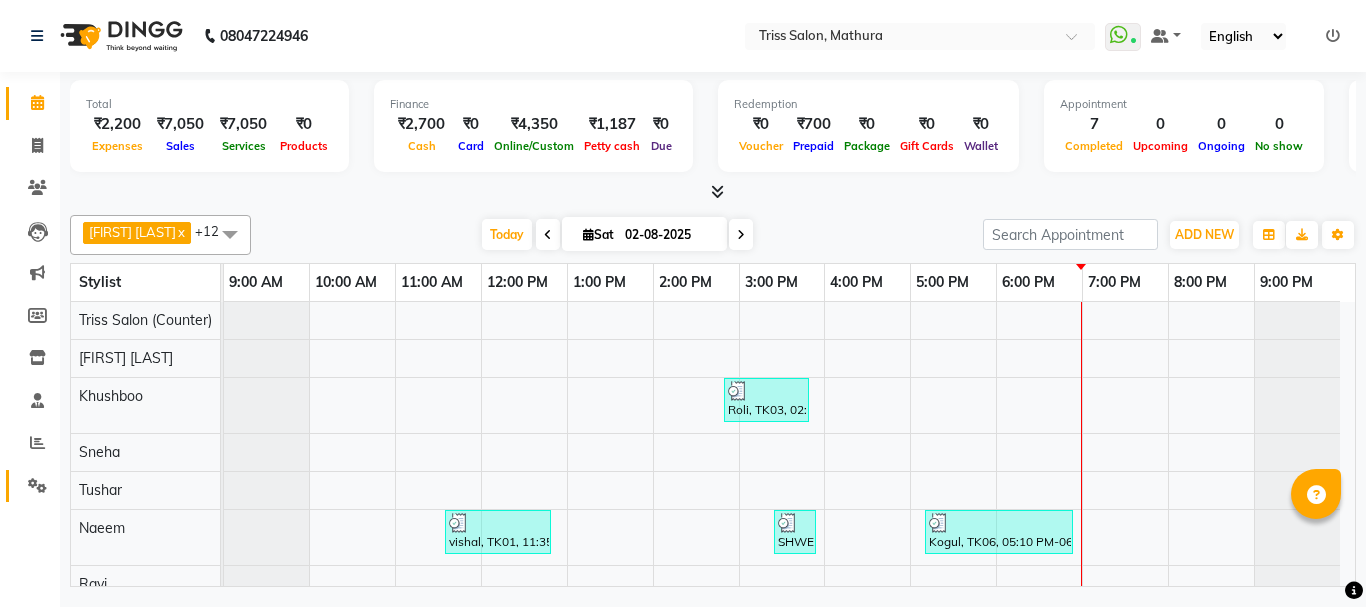 click 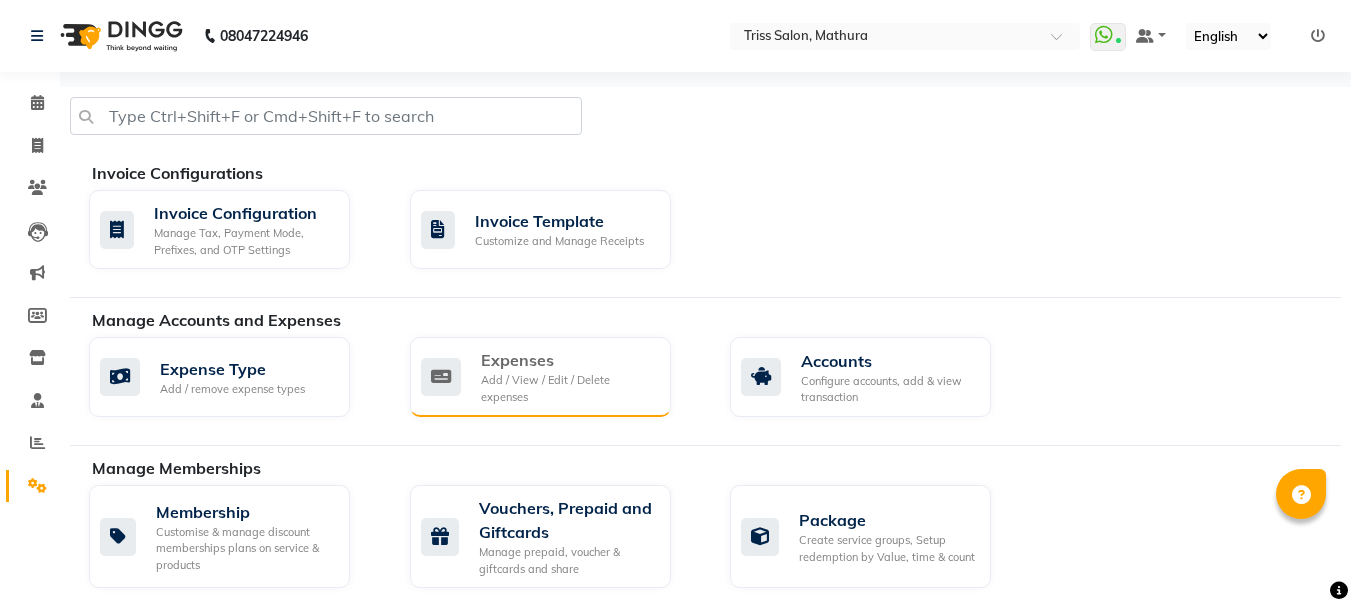 click on "Add / View / Edit / Delete expenses" 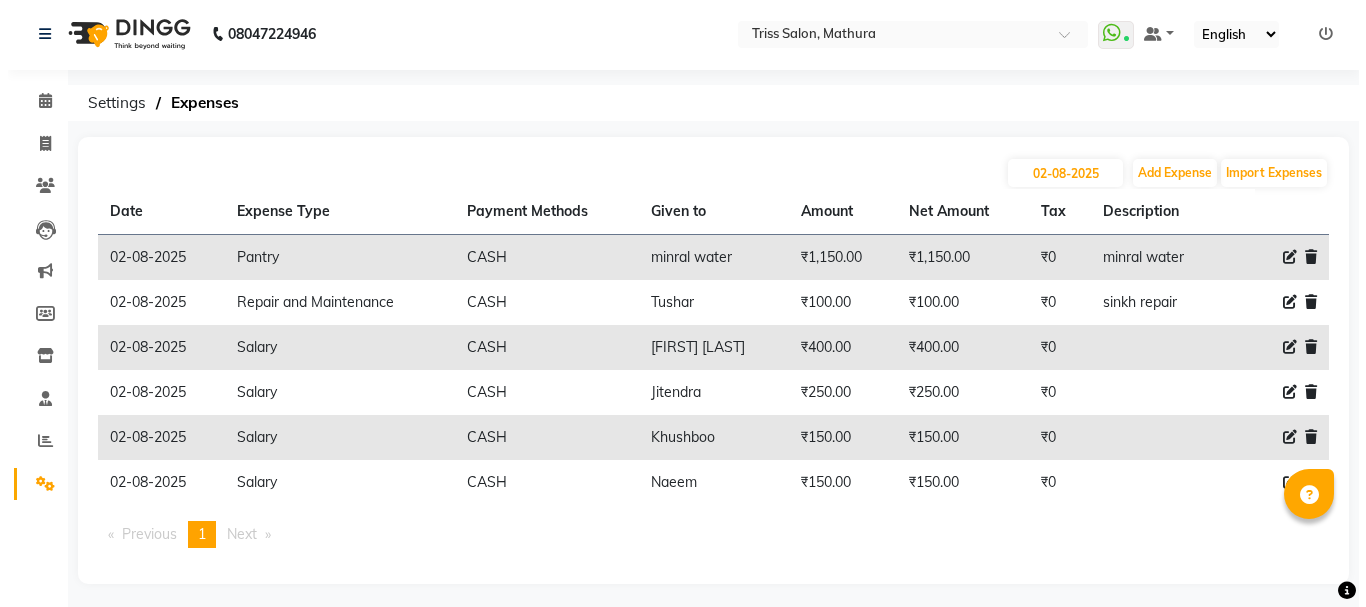 scroll, scrollTop: 0, scrollLeft: 0, axis: both 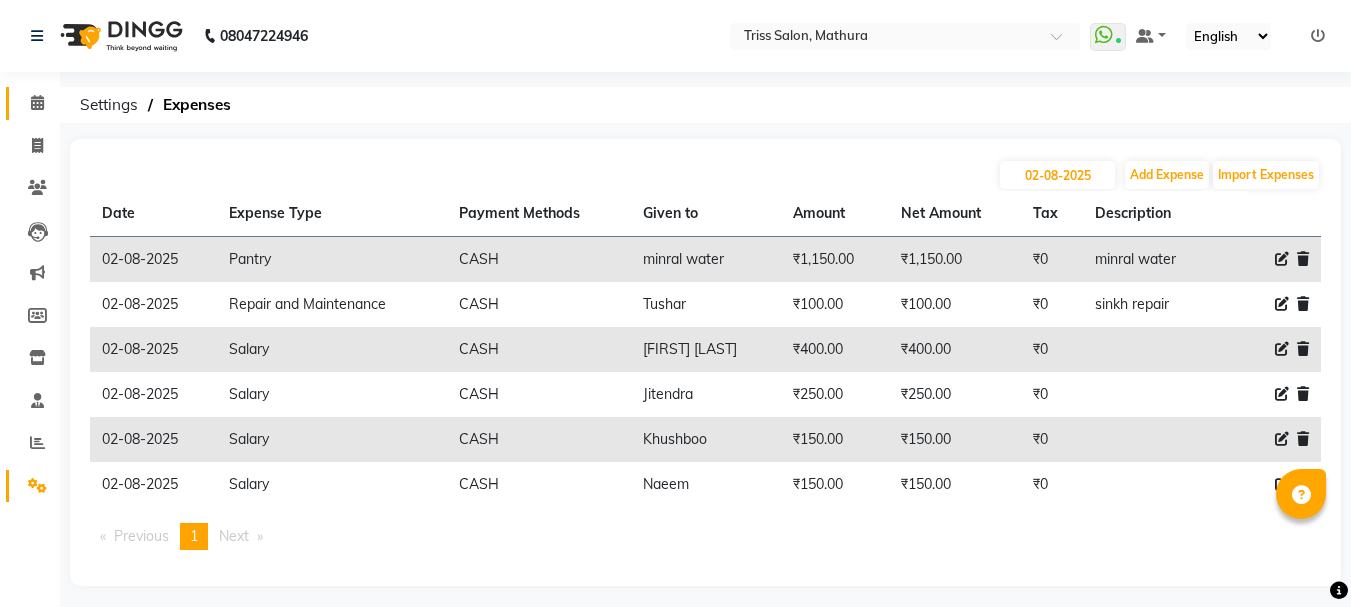 click 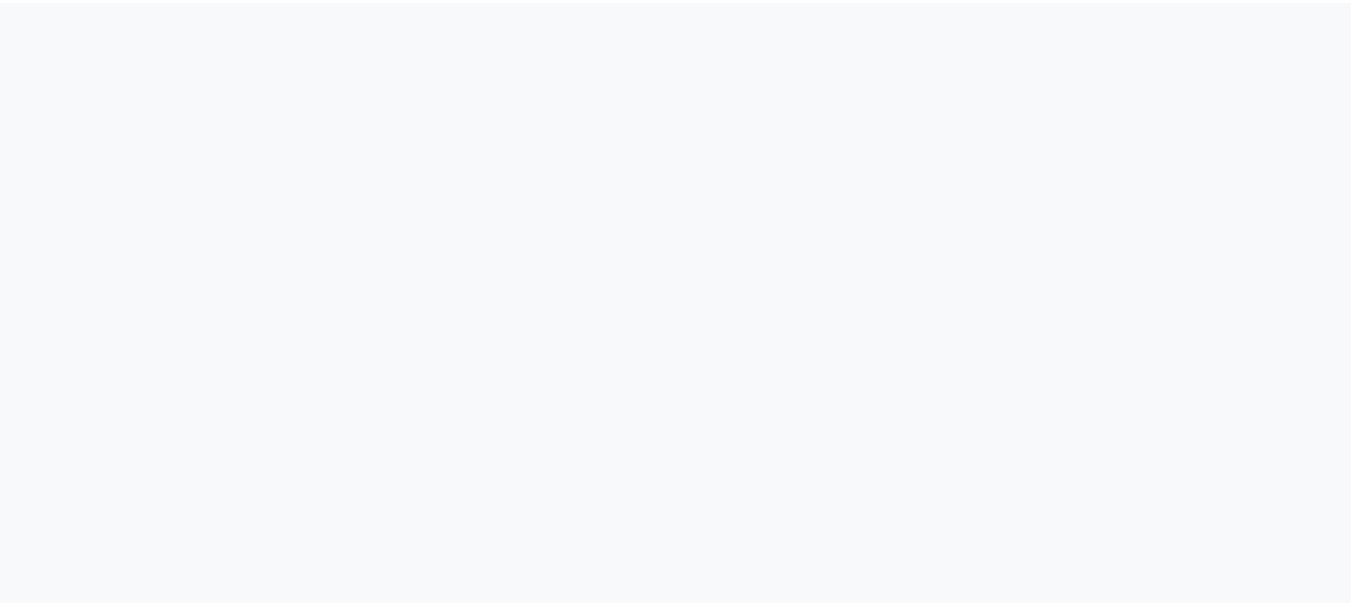 scroll, scrollTop: 0, scrollLeft: 0, axis: both 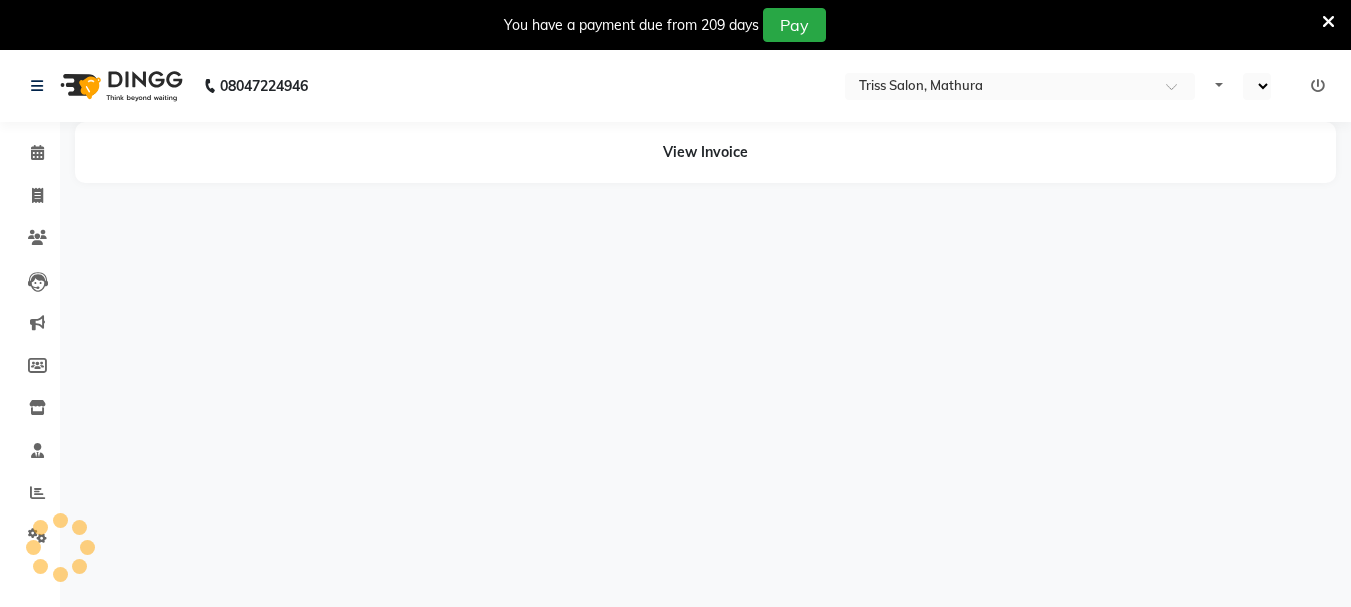 select on "en" 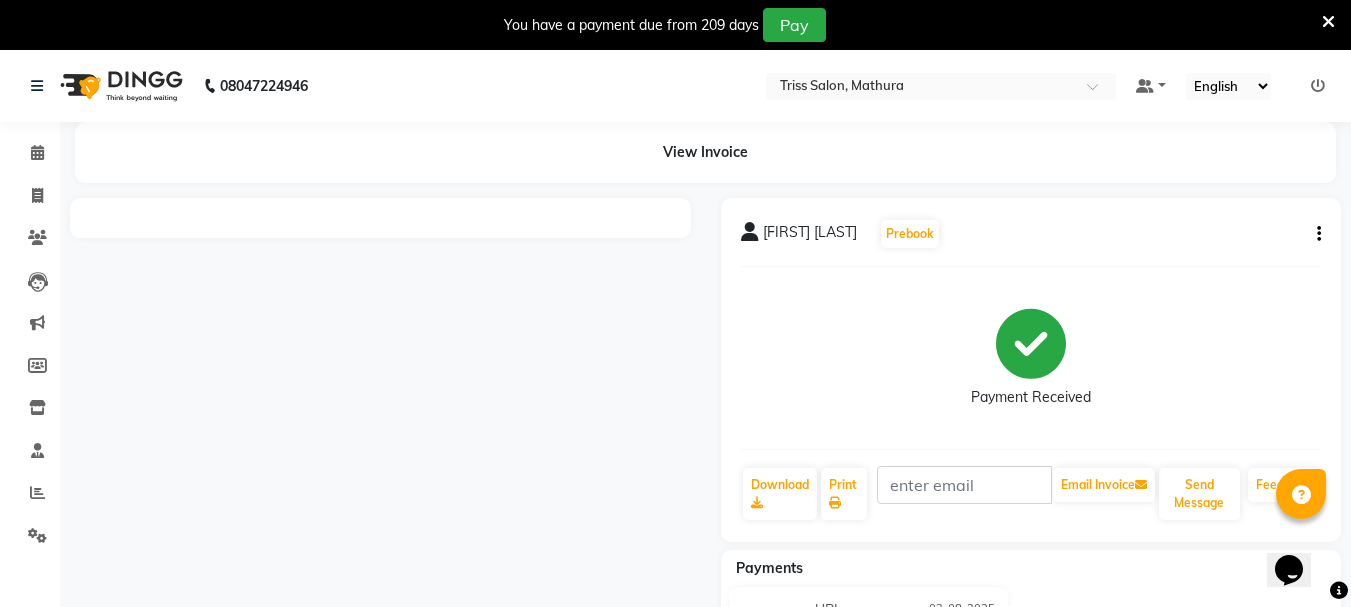 scroll, scrollTop: 0, scrollLeft: 0, axis: both 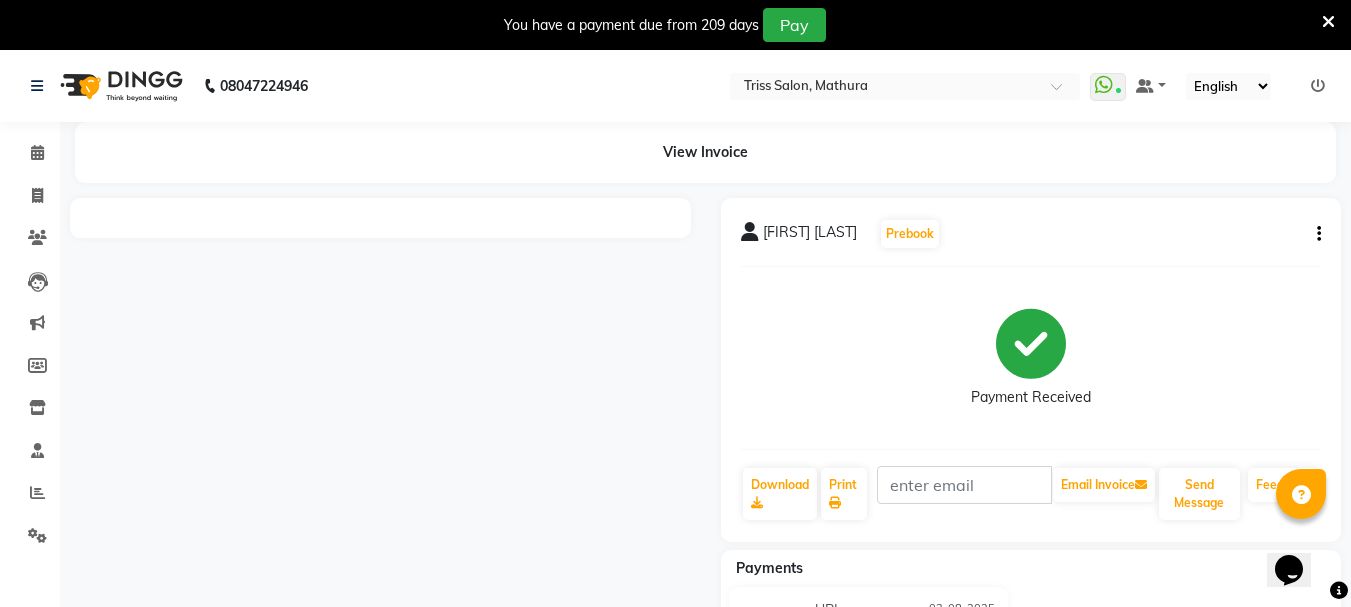 click on "View Invoice" 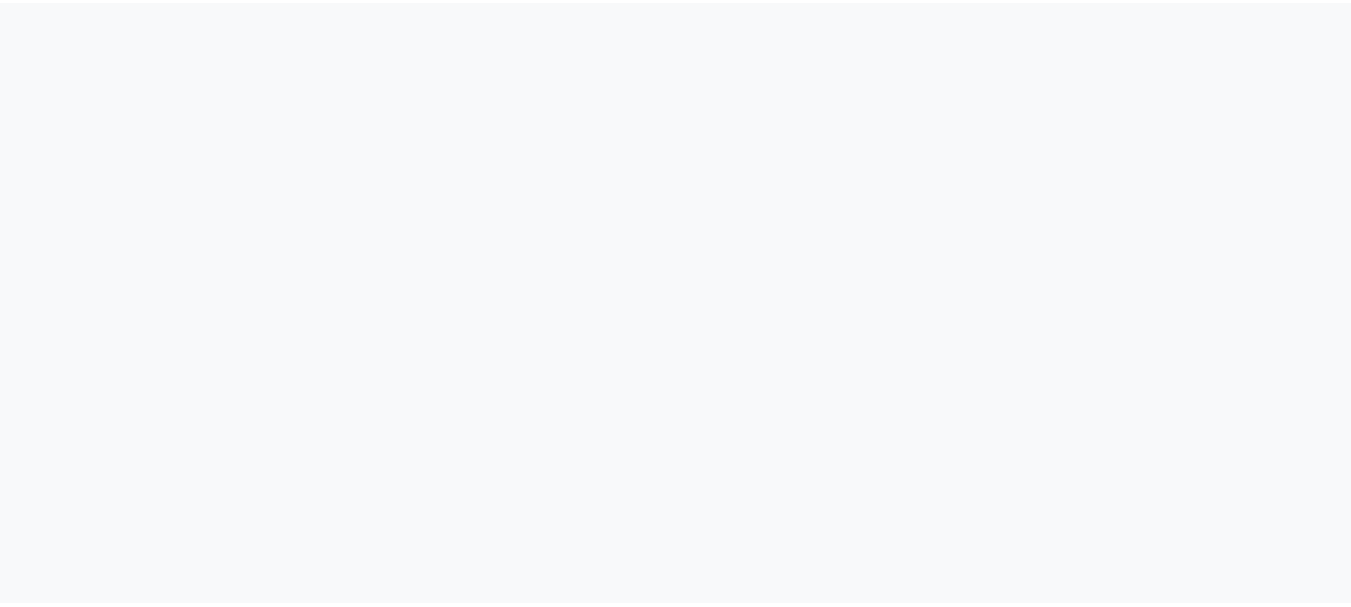 scroll, scrollTop: 0, scrollLeft: 0, axis: both 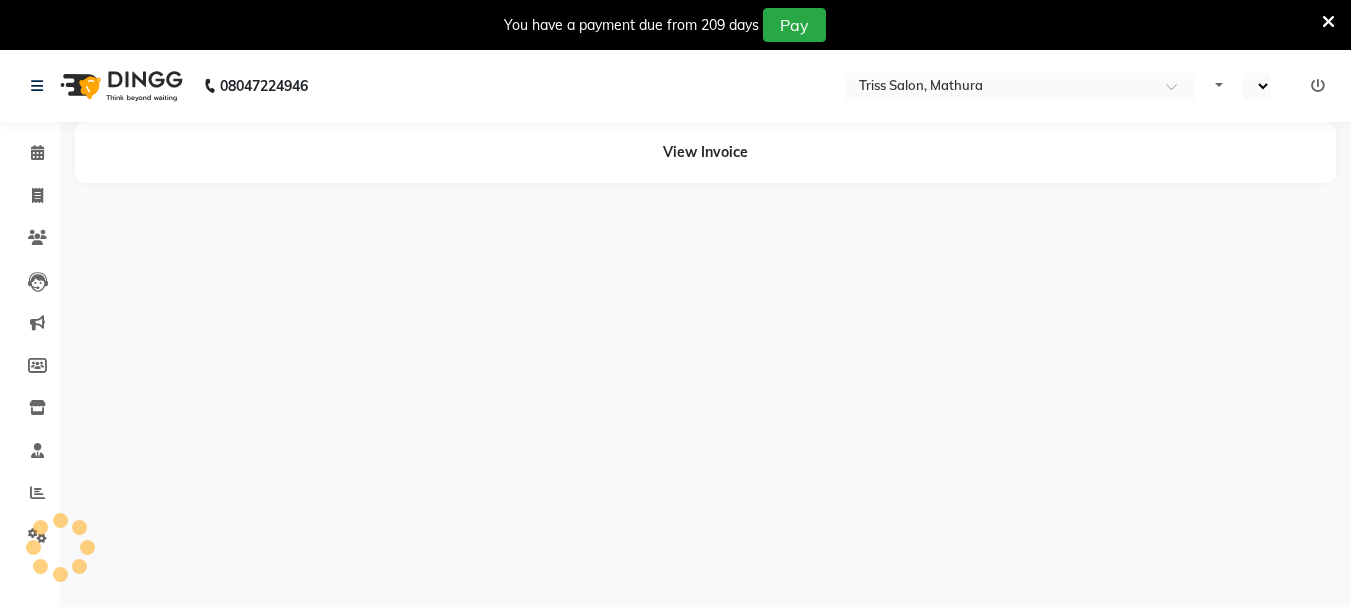 select on "en" 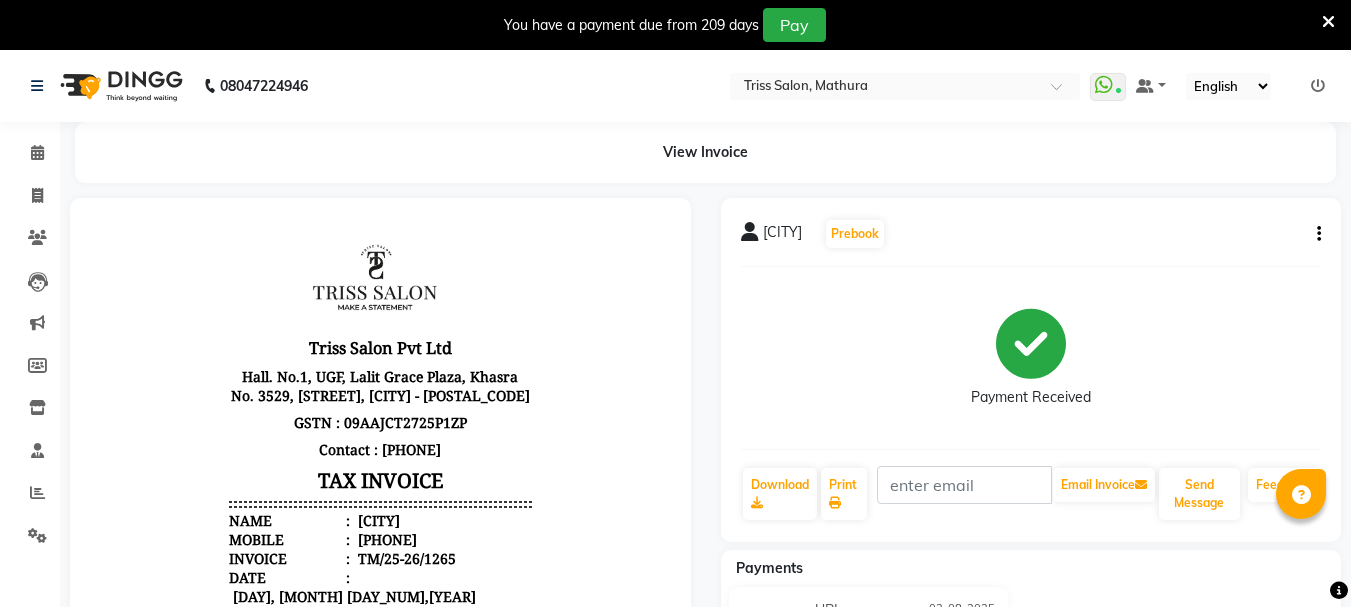 scroll, scrollTop: 0, scrollLeft: 0, axis: both 